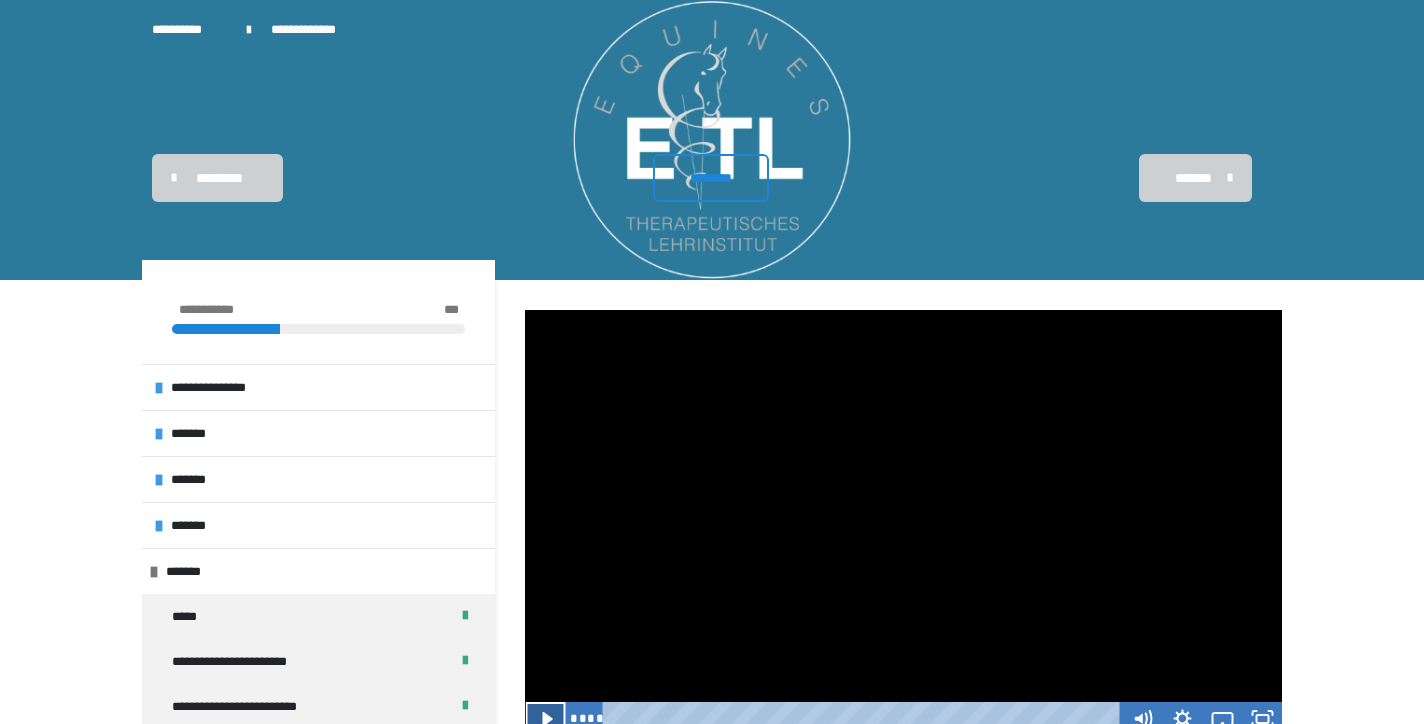scroll, scrollTop: 192, scrollLeft: 0, axis: vertical 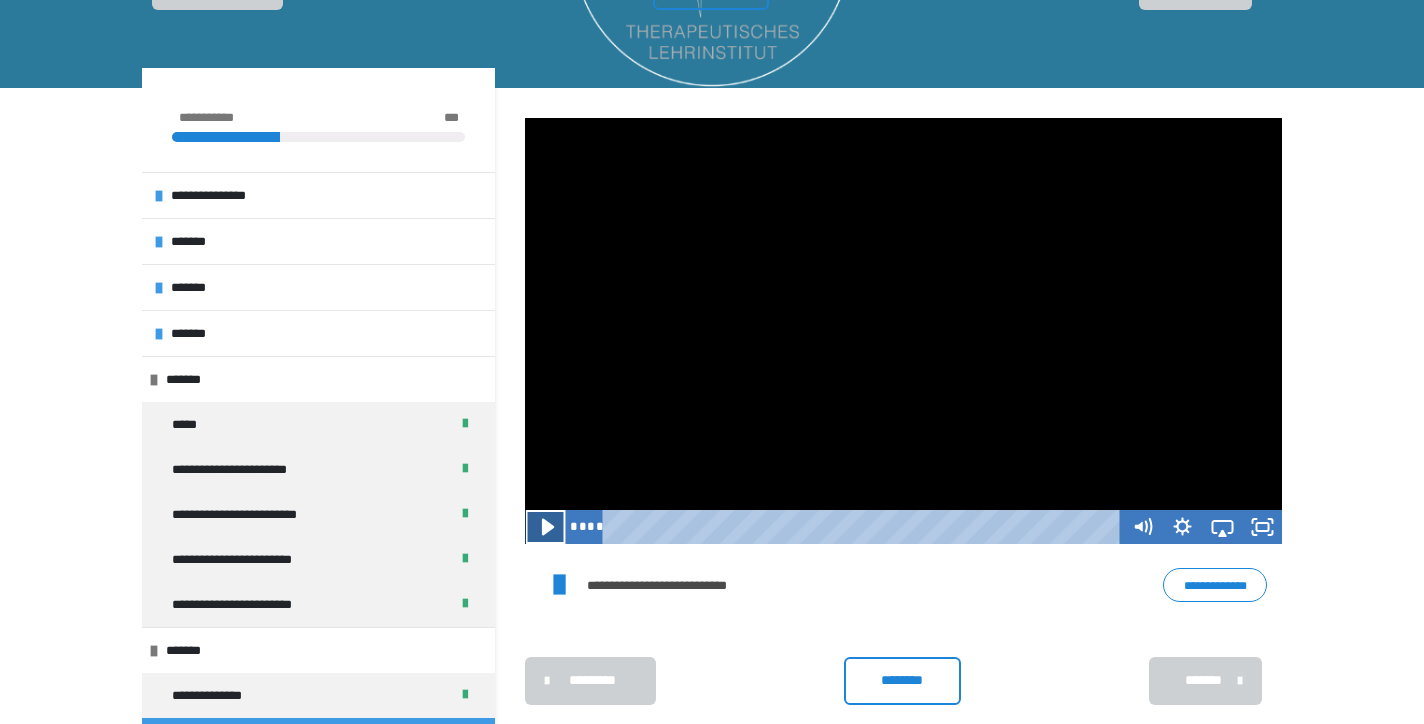 click 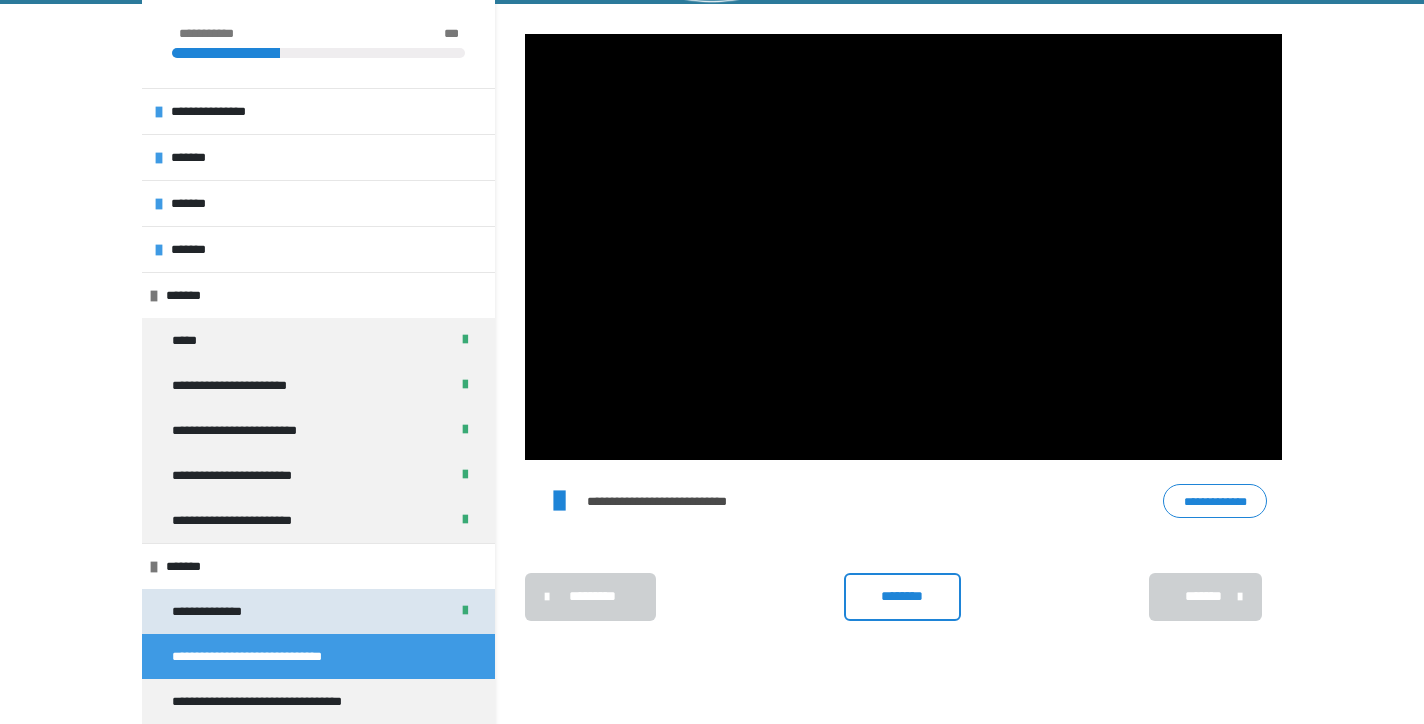 scroll, scrollTop: 275, scrollLeft: 0, axis: vertical 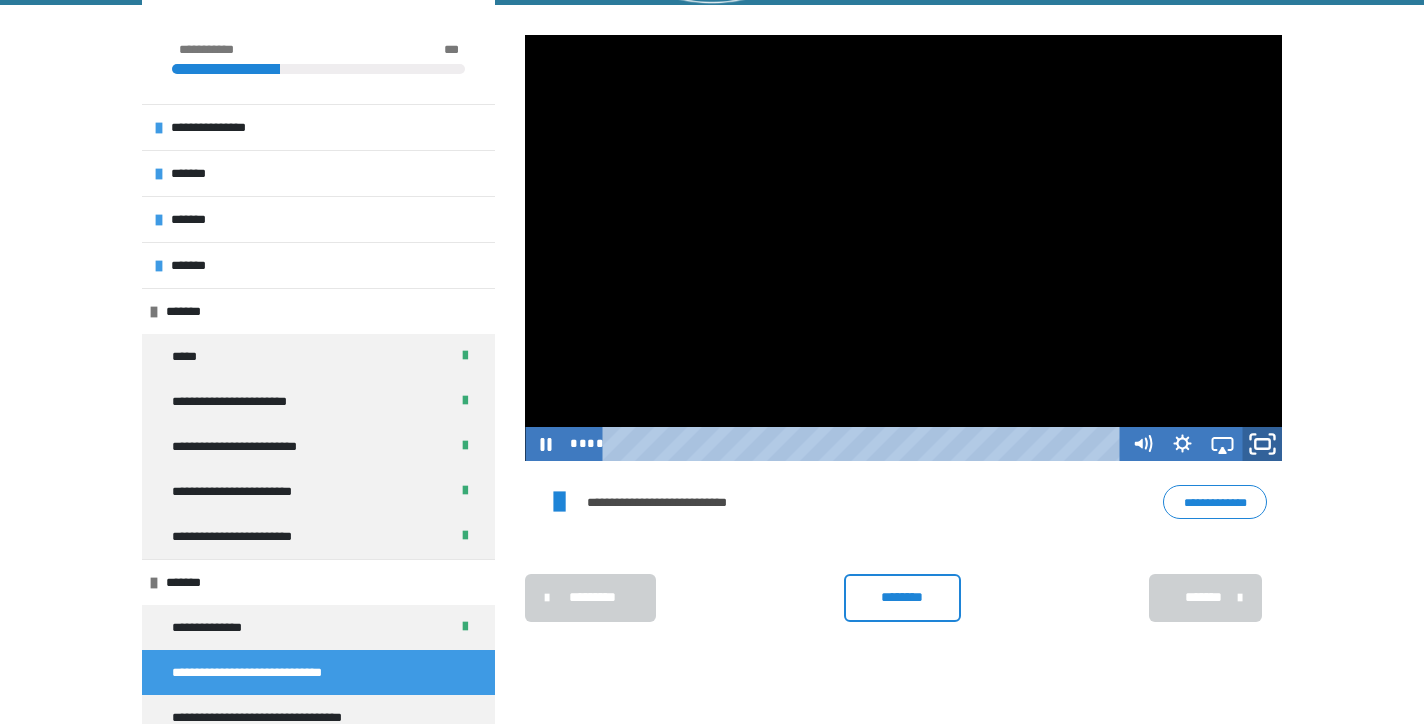 click 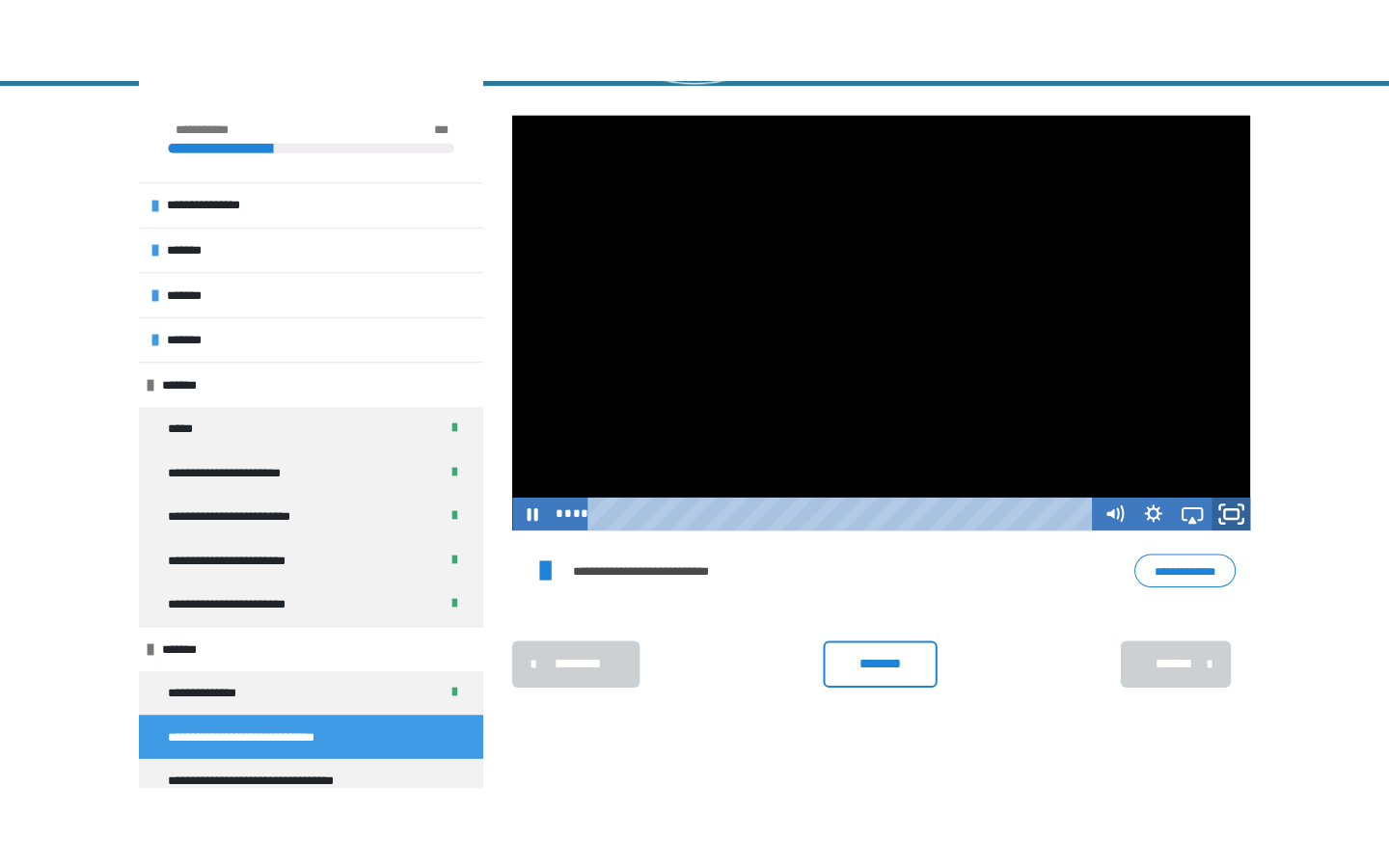 scroll, scrollTop: 0, scrollLeft: 0, axis: both 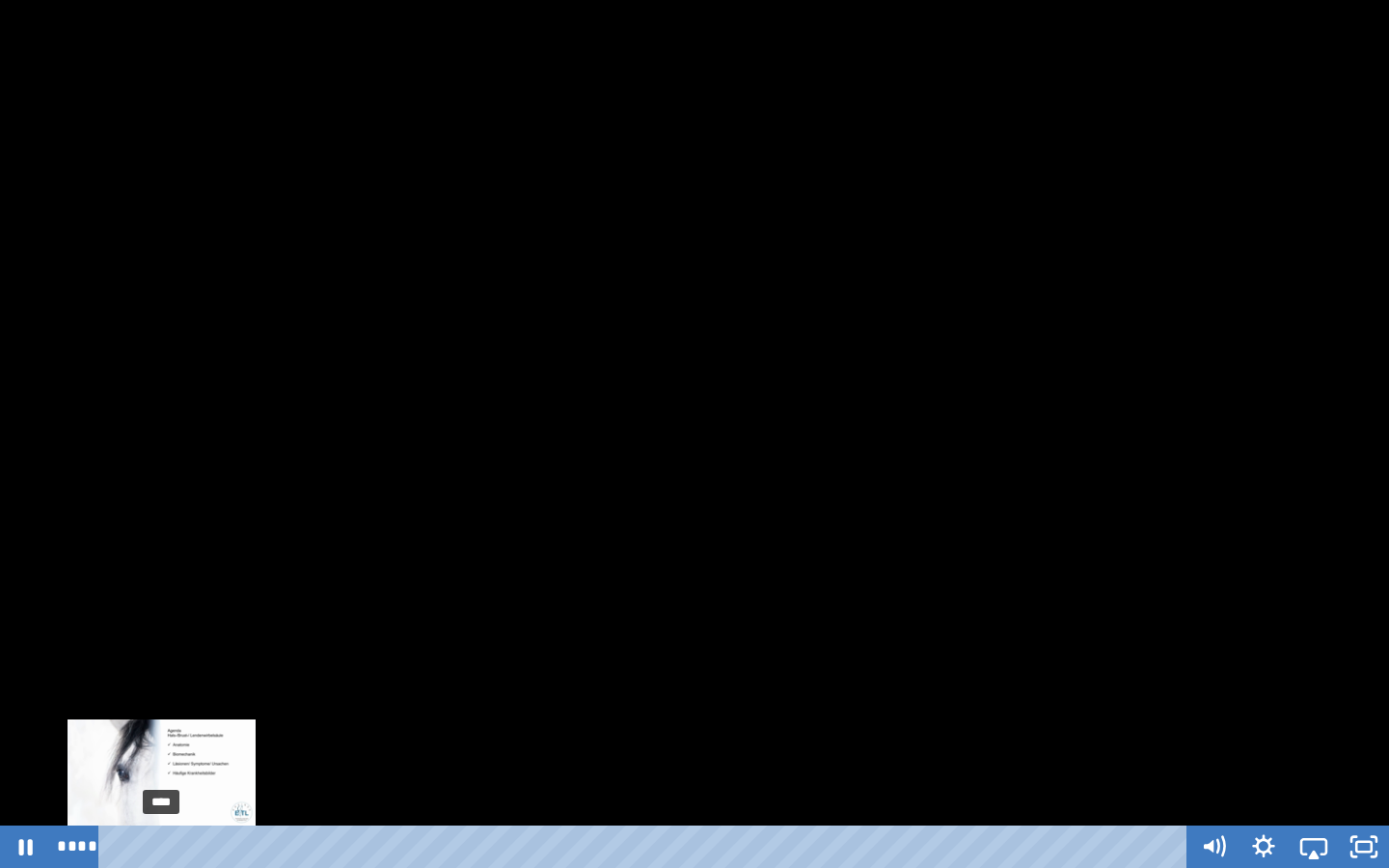 click at bounding box center (161, 847) 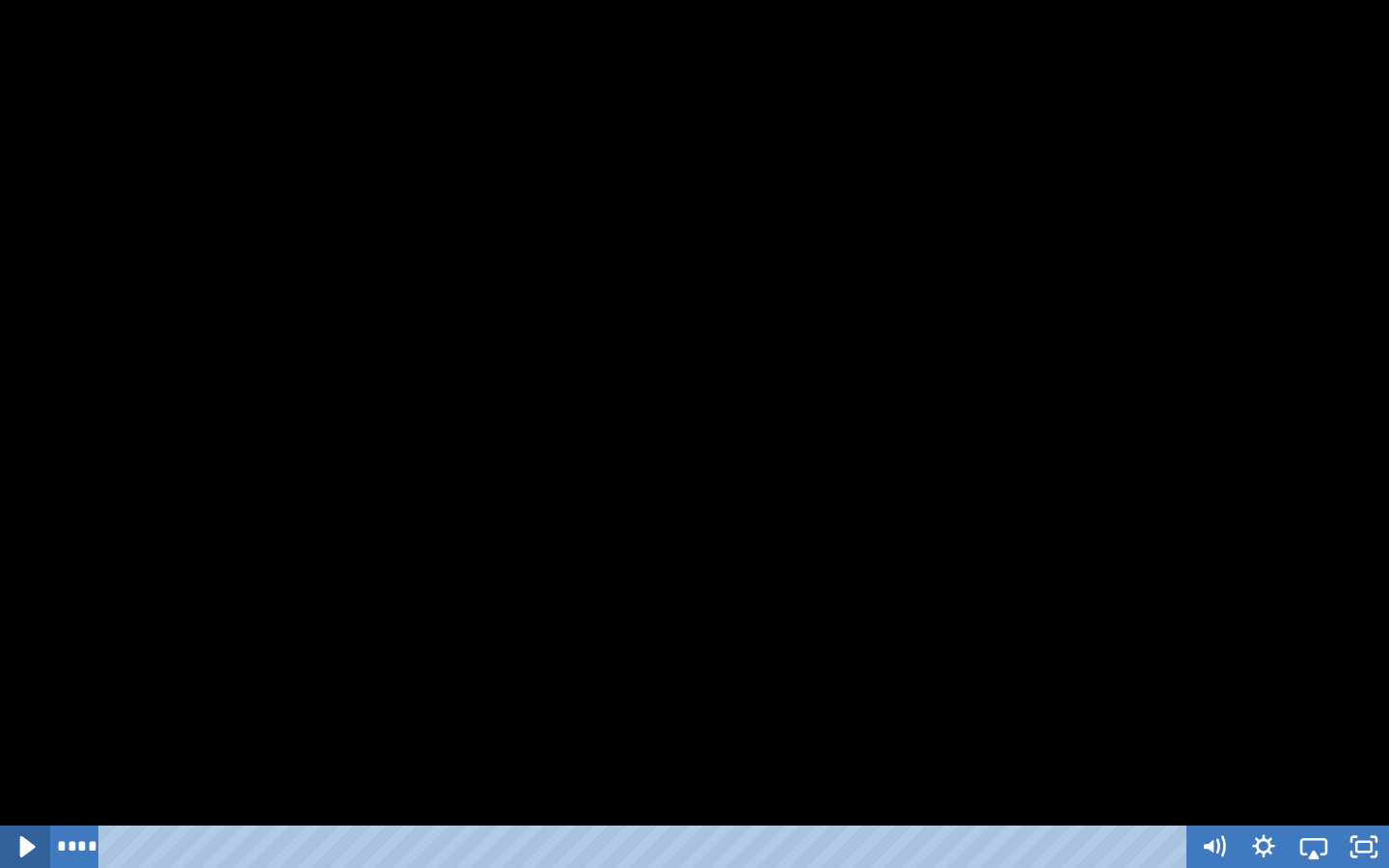 click 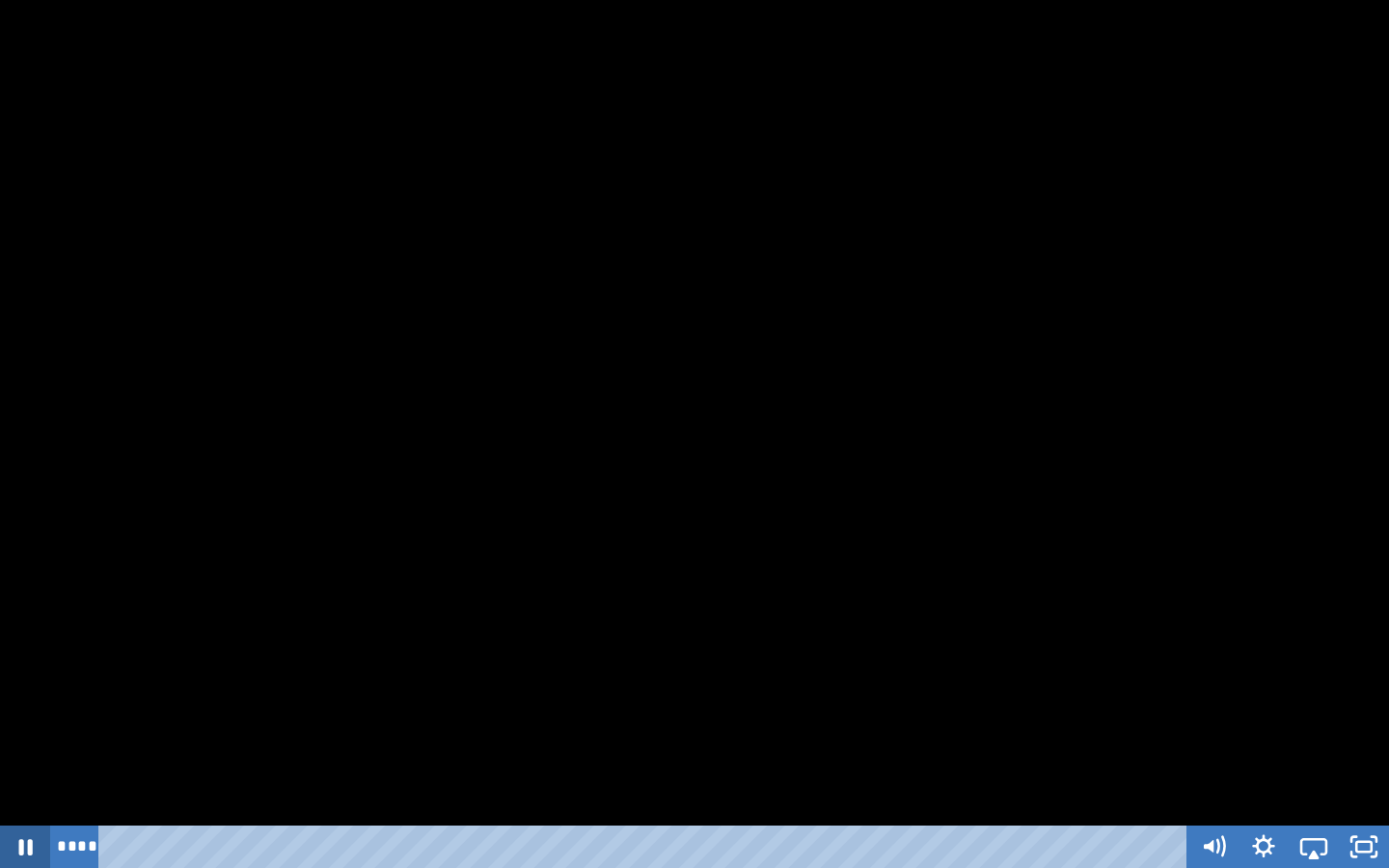 click 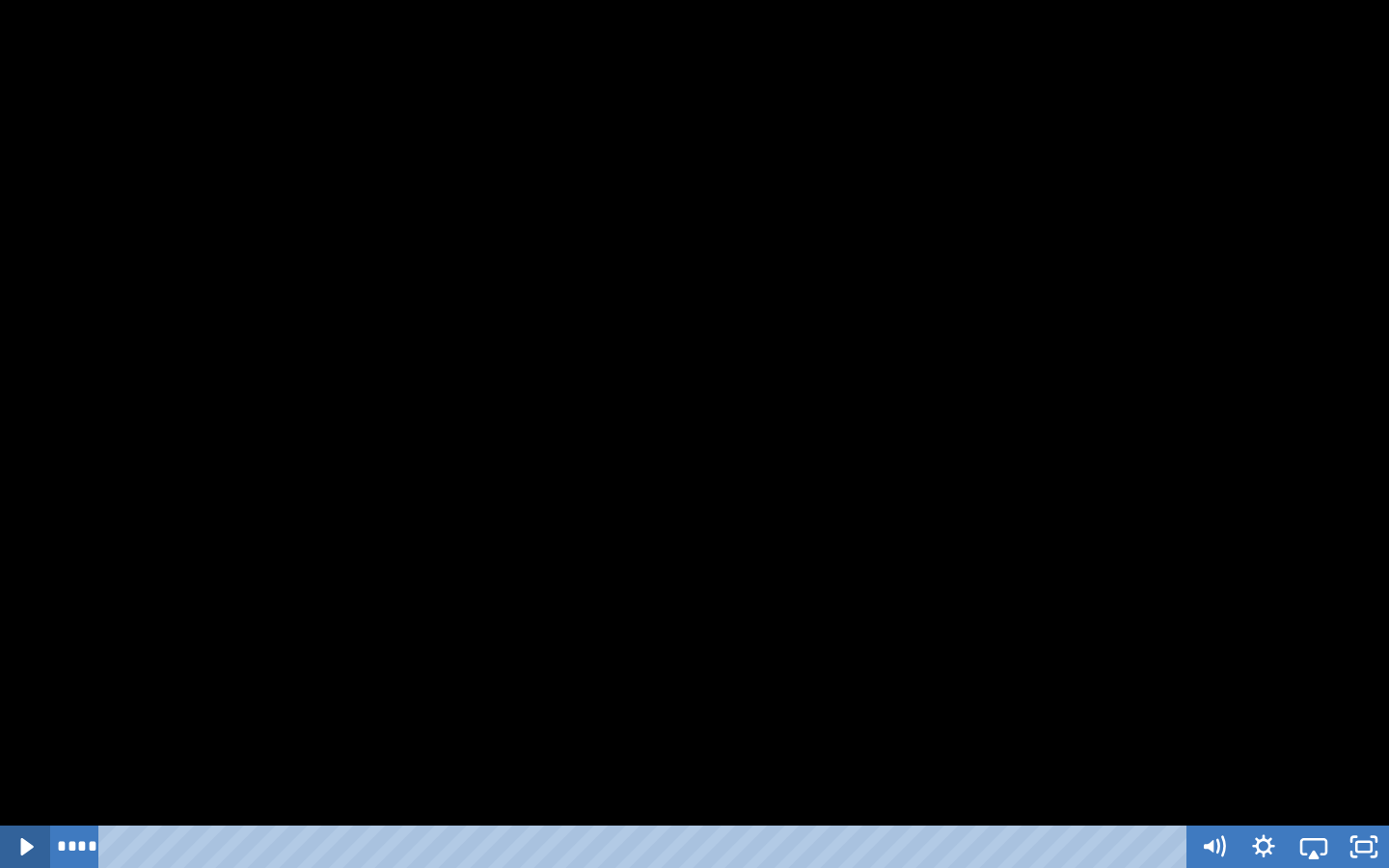 click 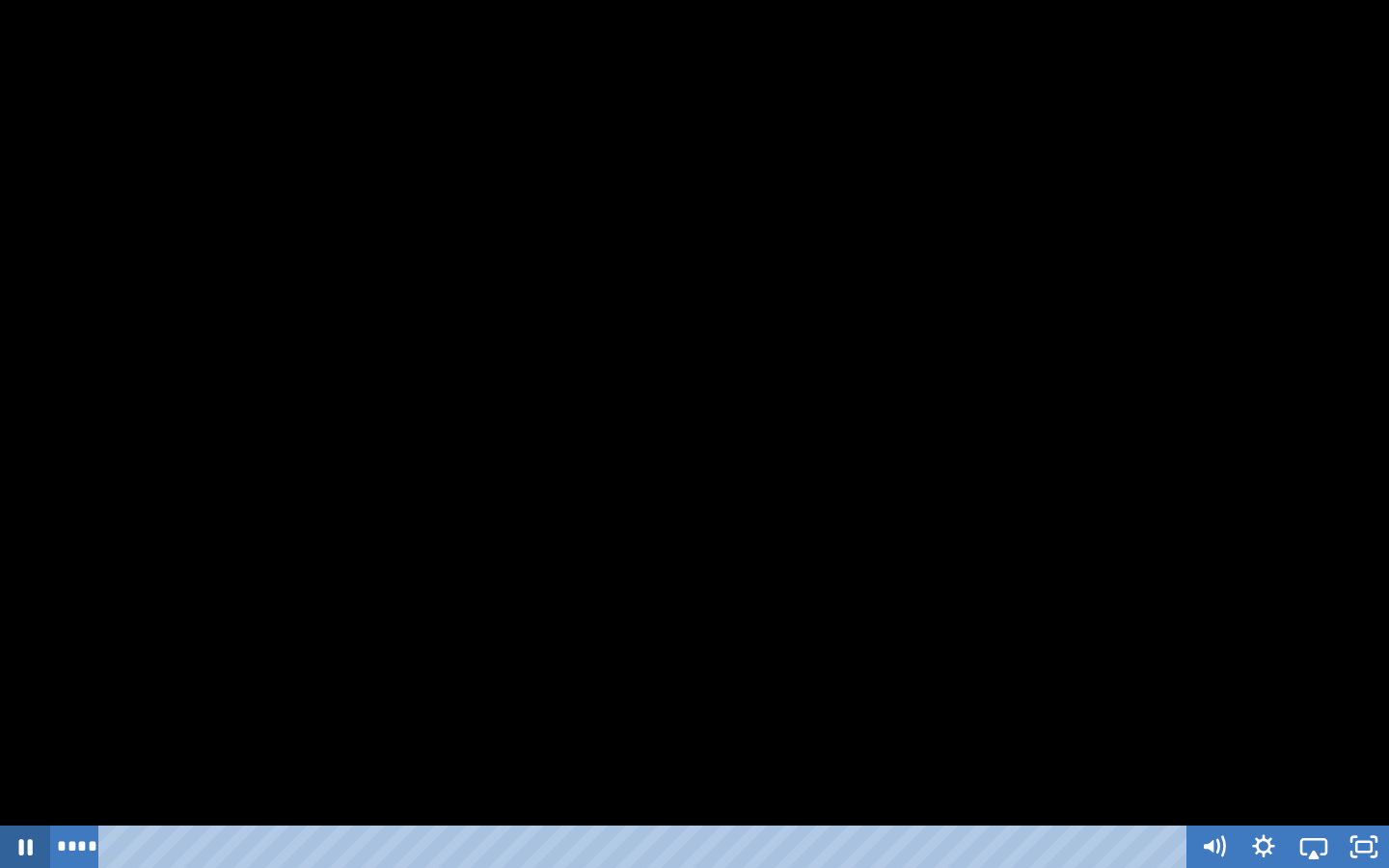 click 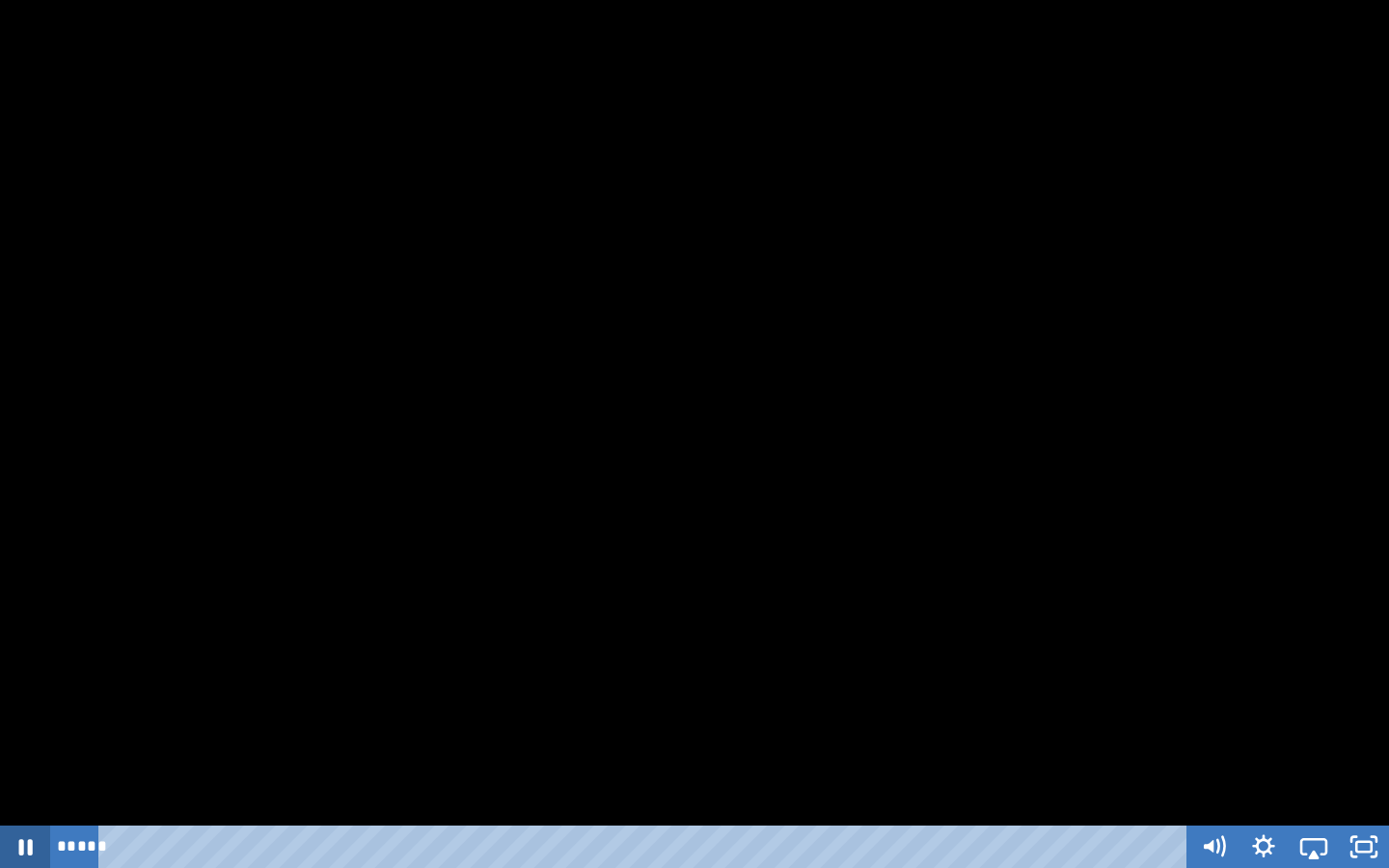 click 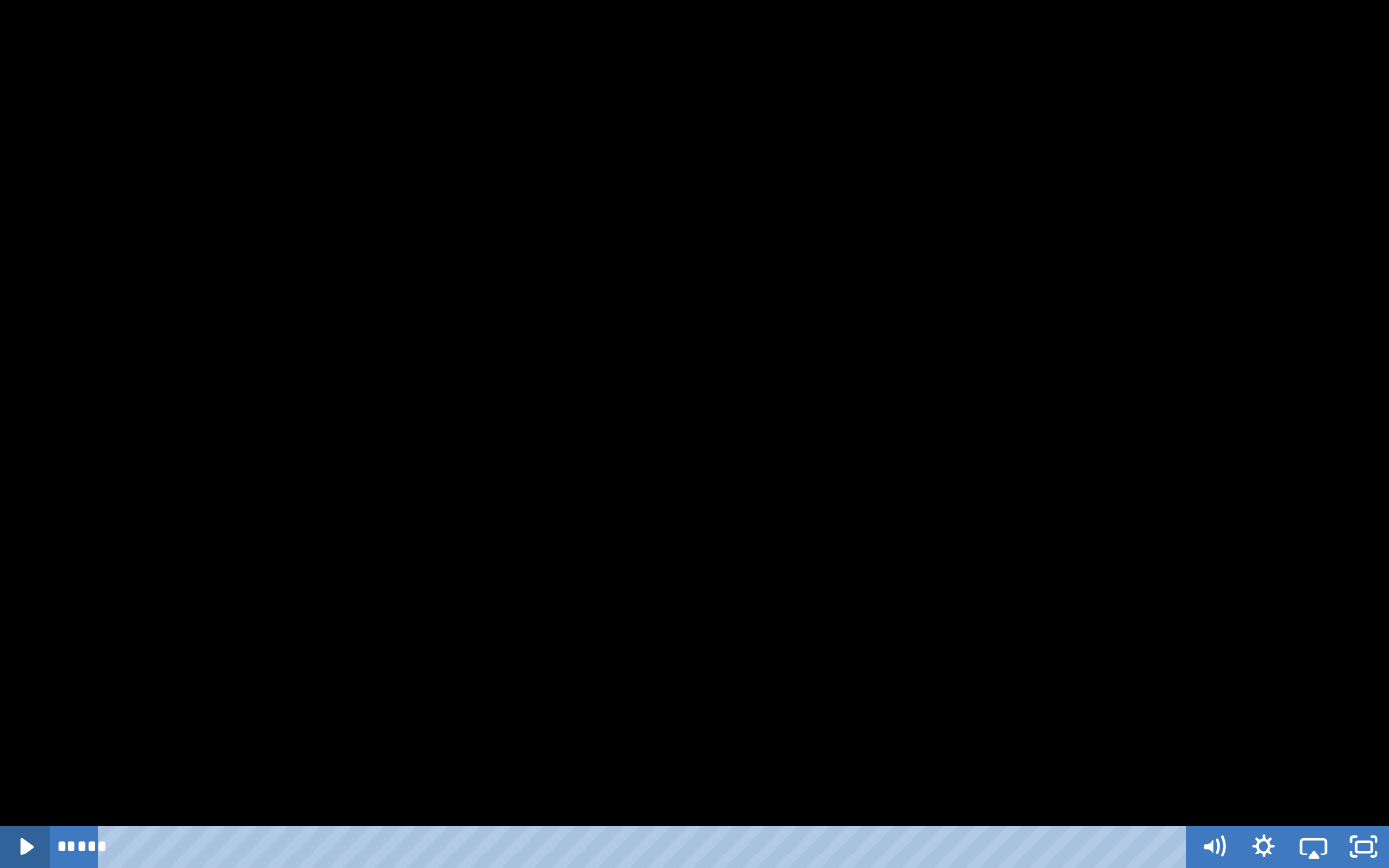 click 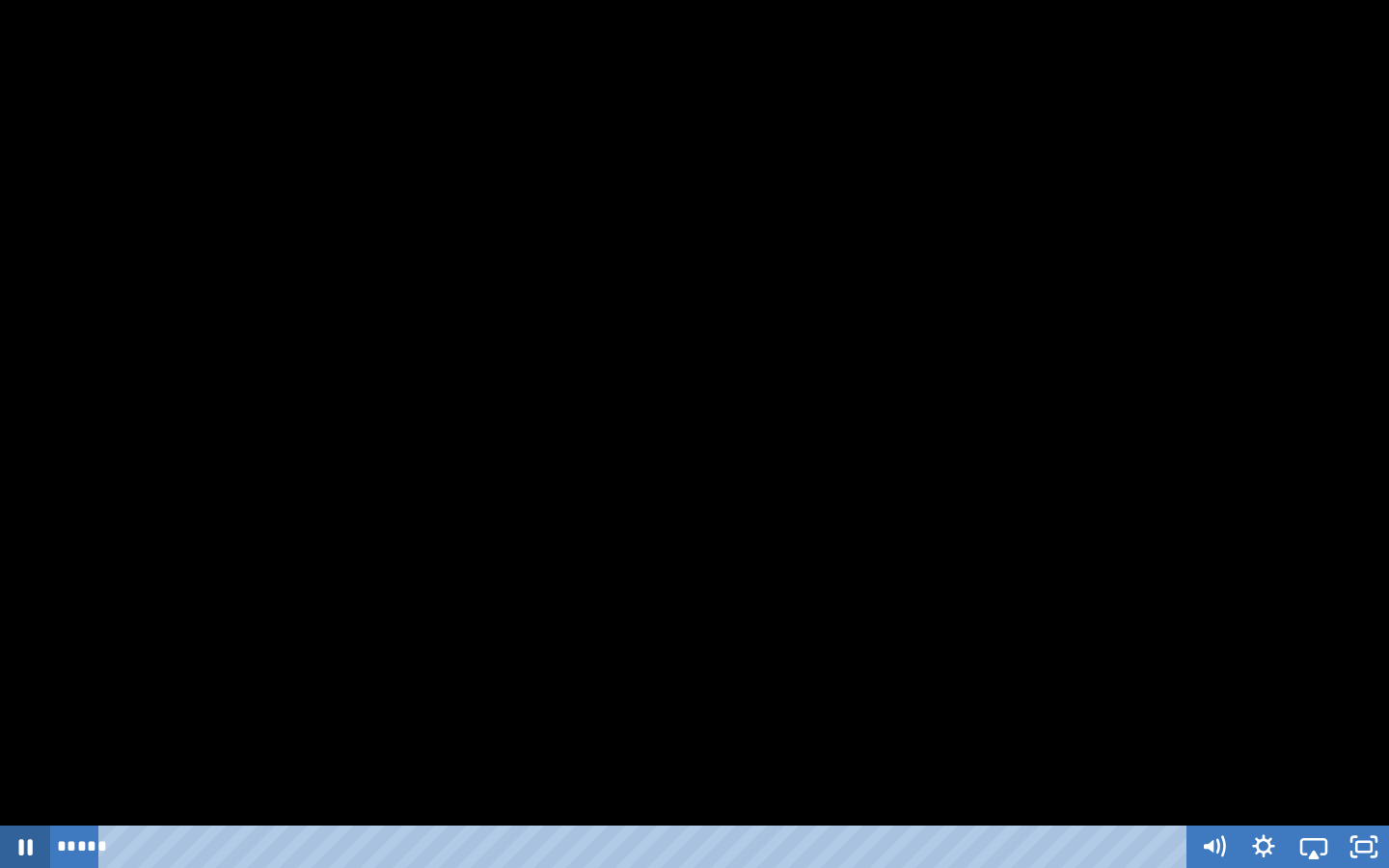 click 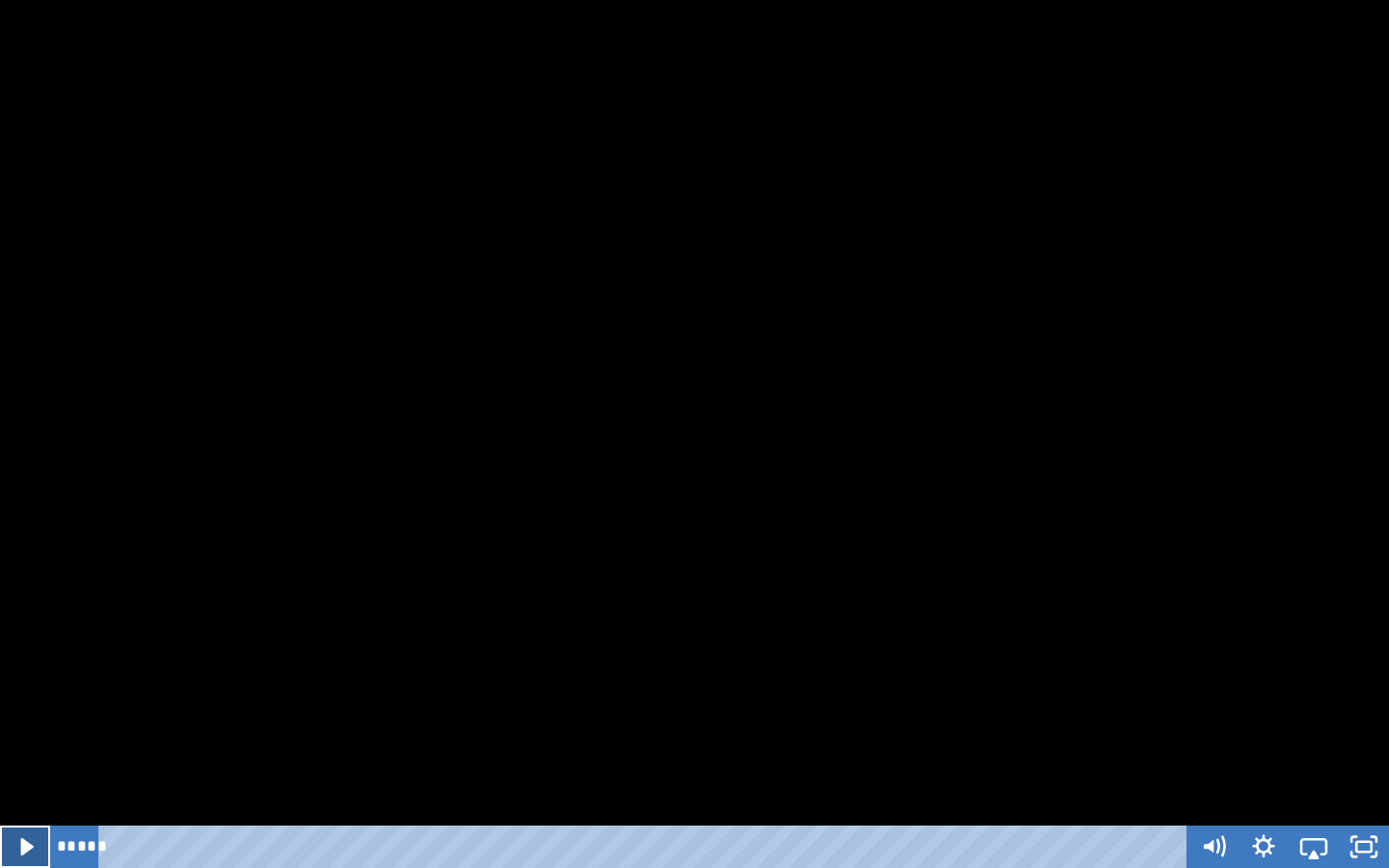click 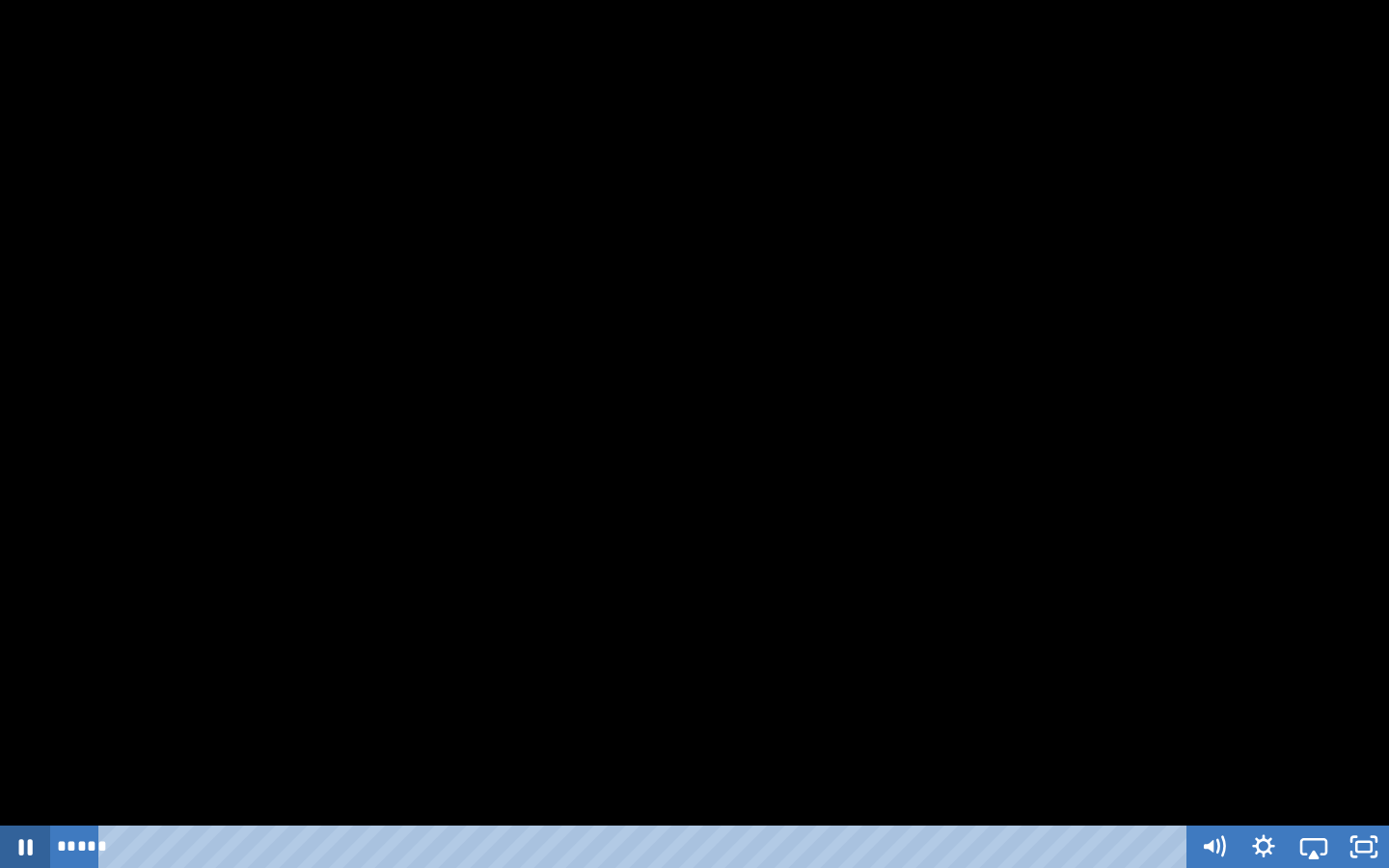 click 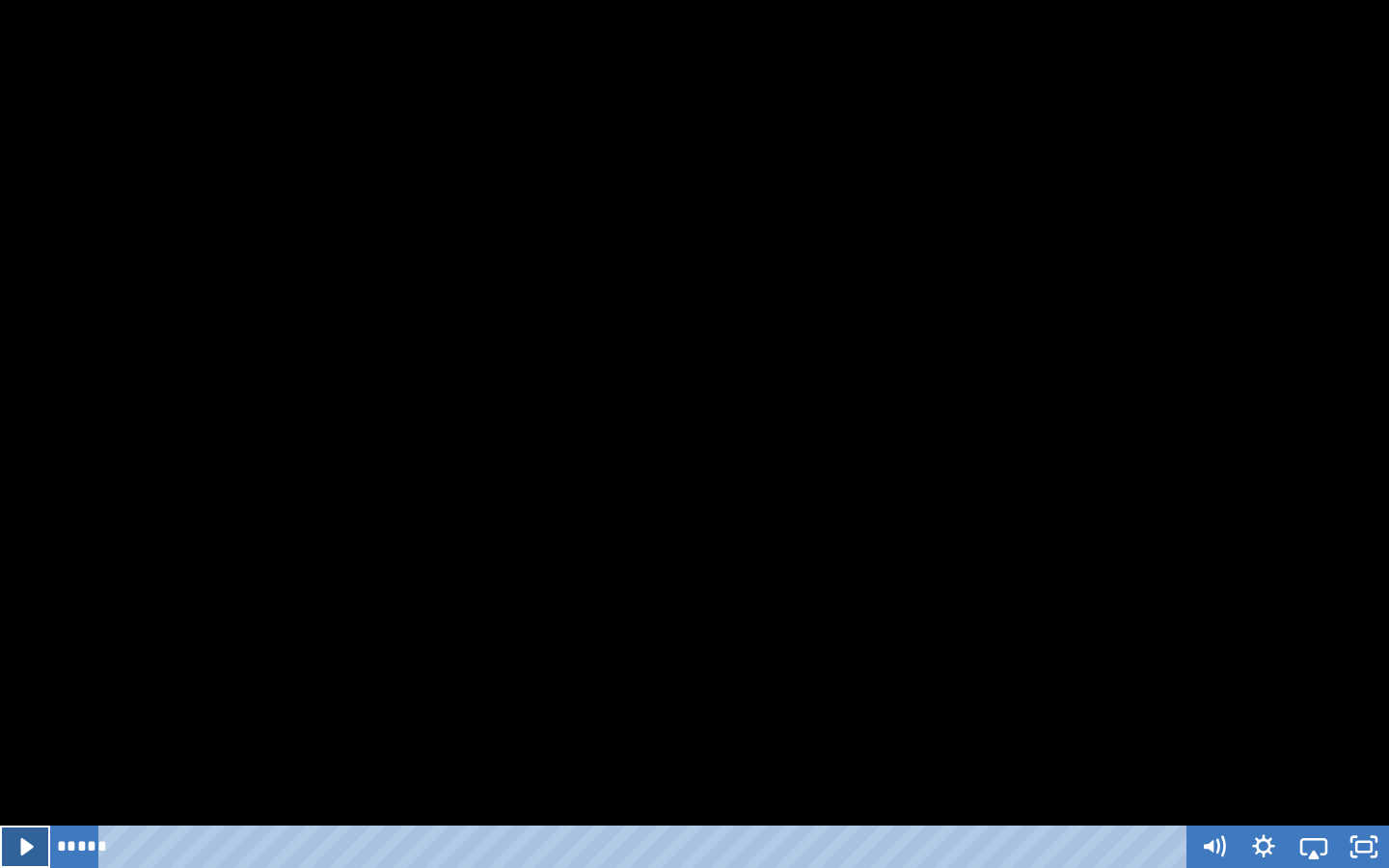 click 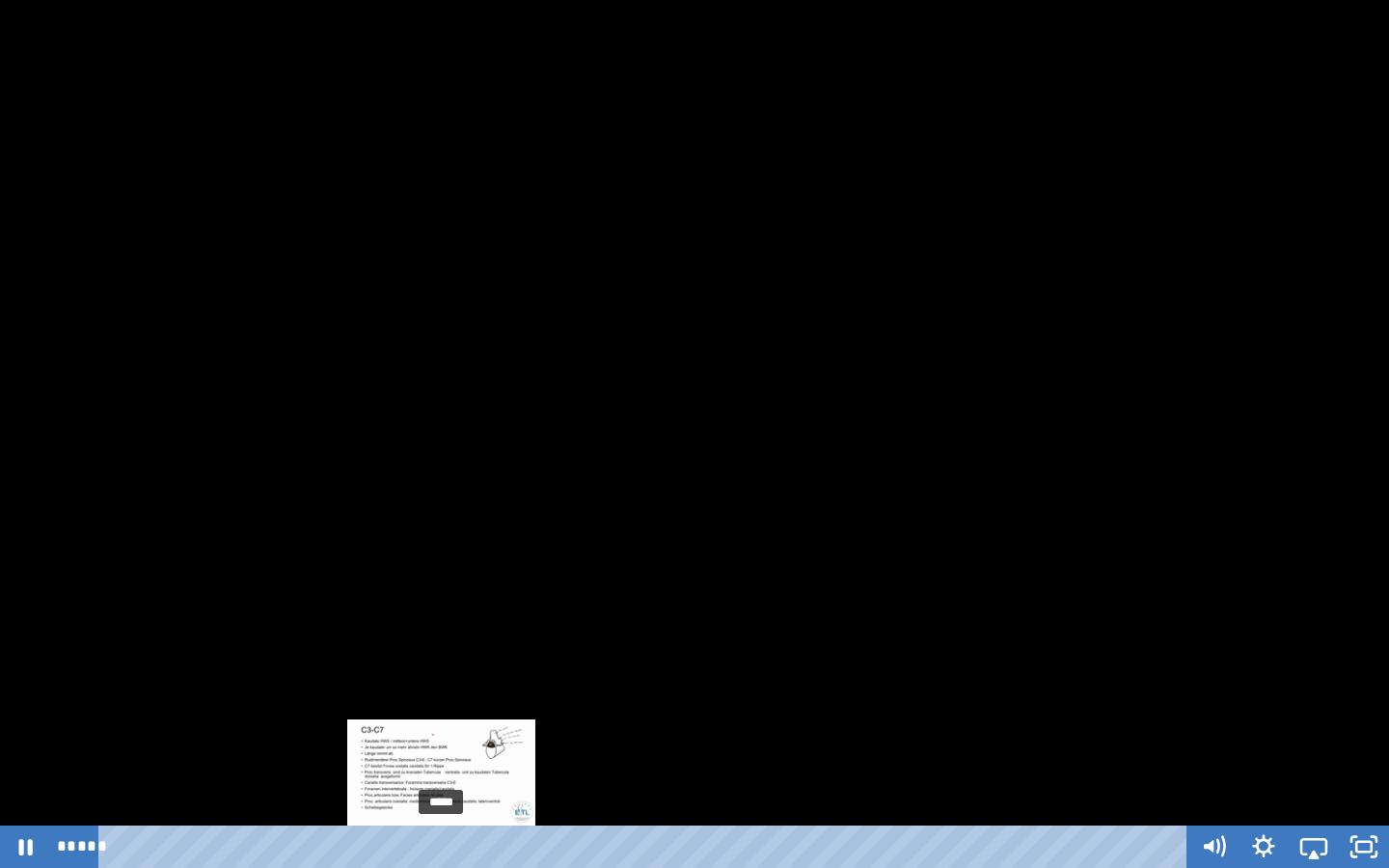 click on "*****" at bounding box center (646, 847) 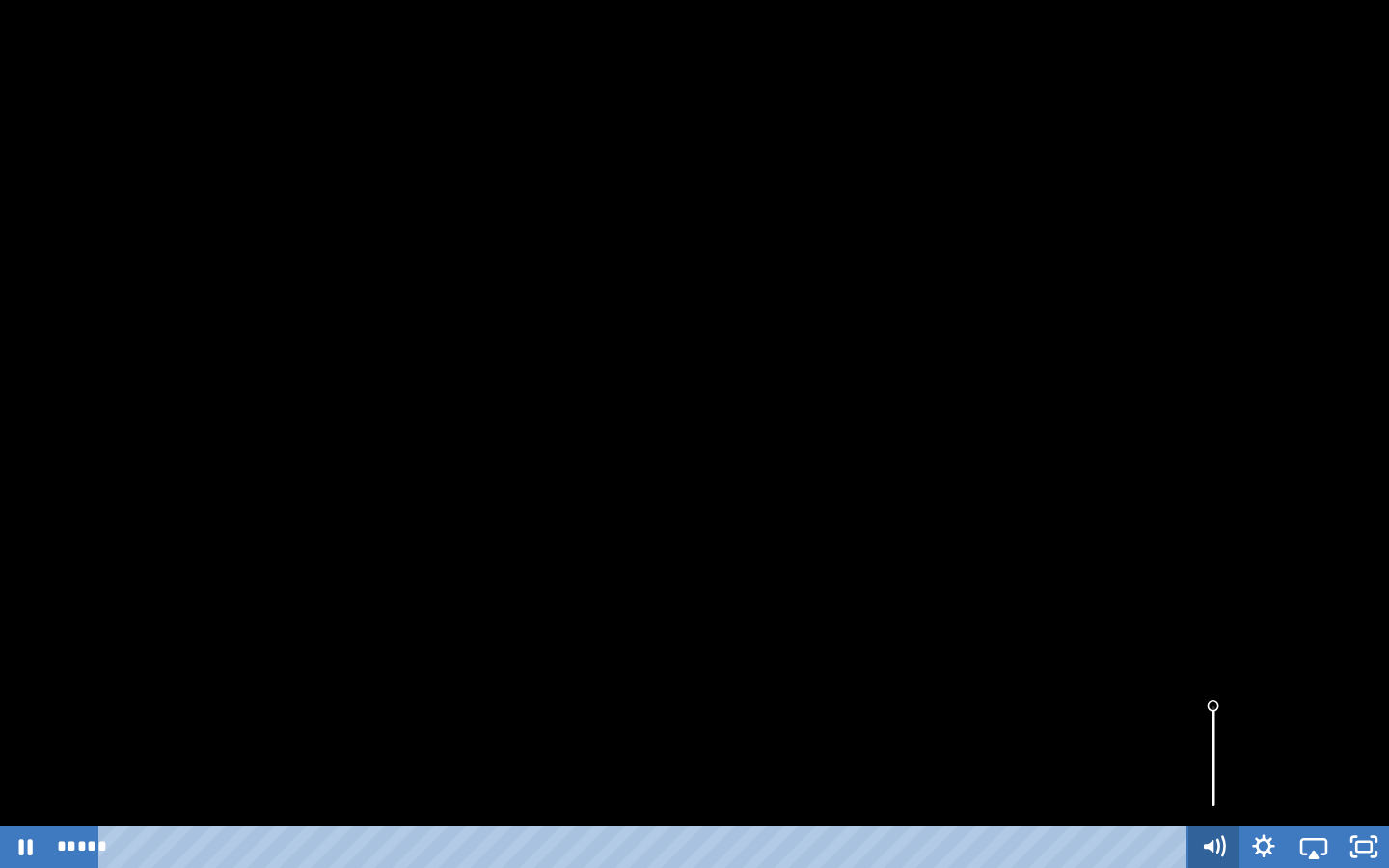click 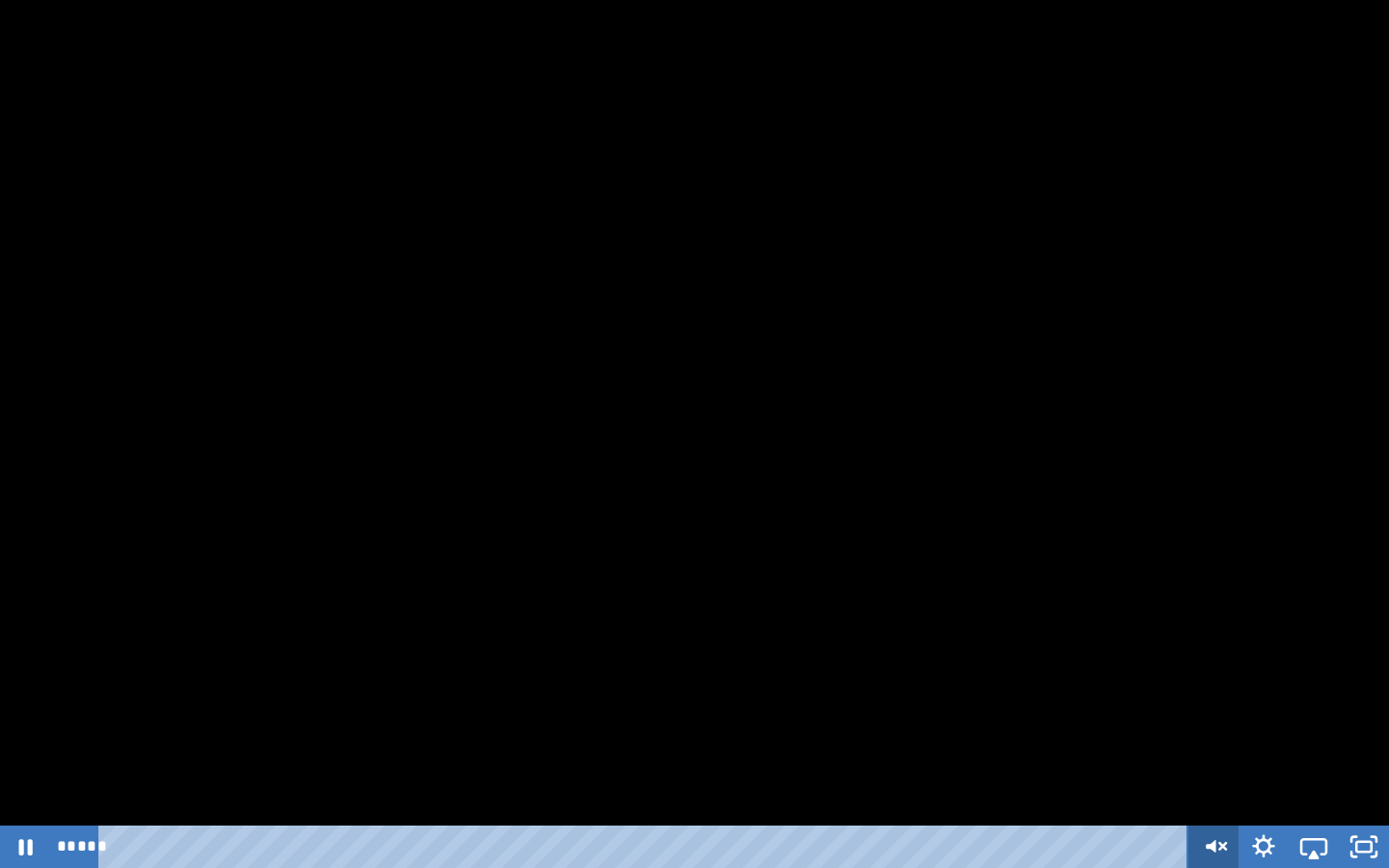 click 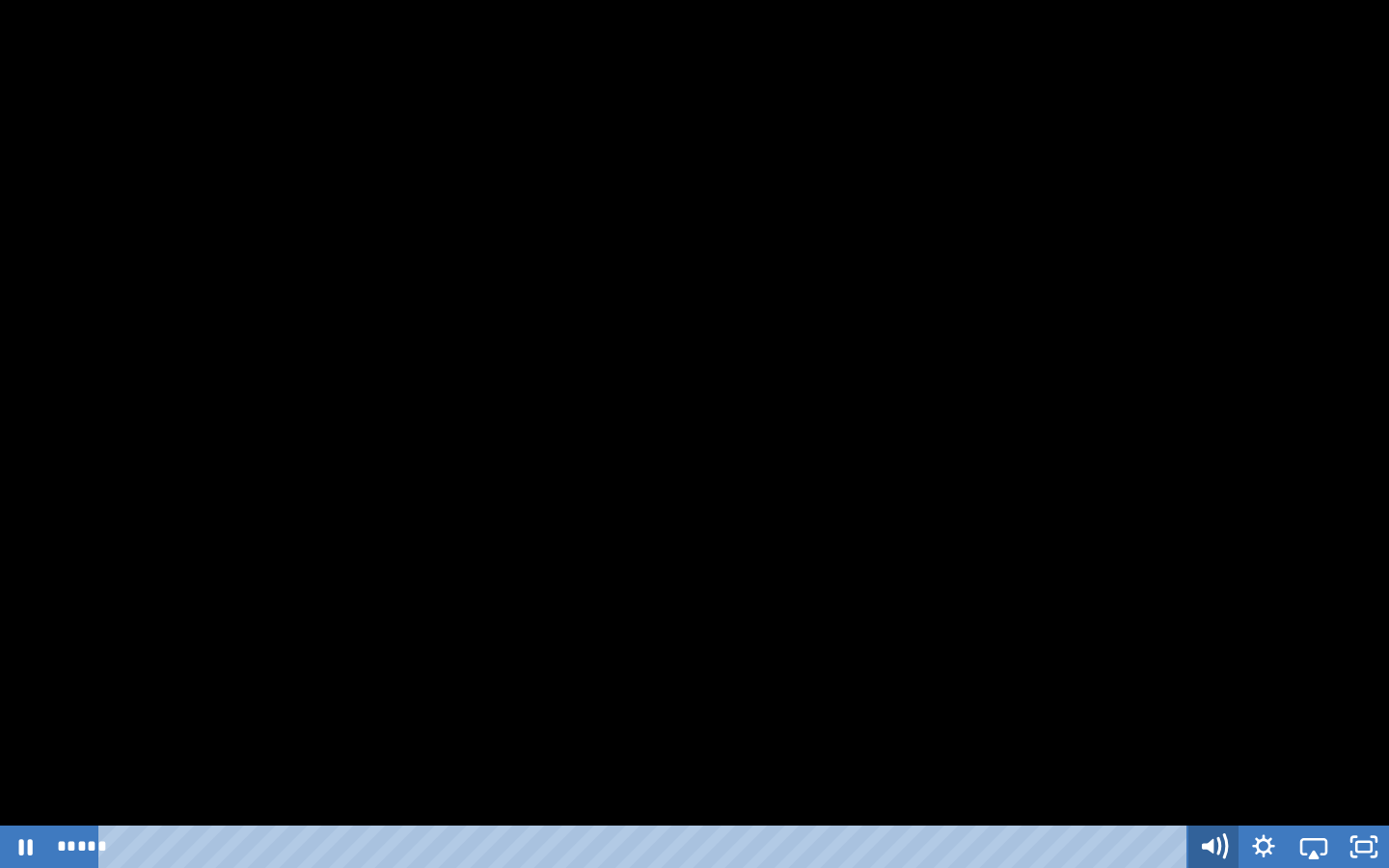 click 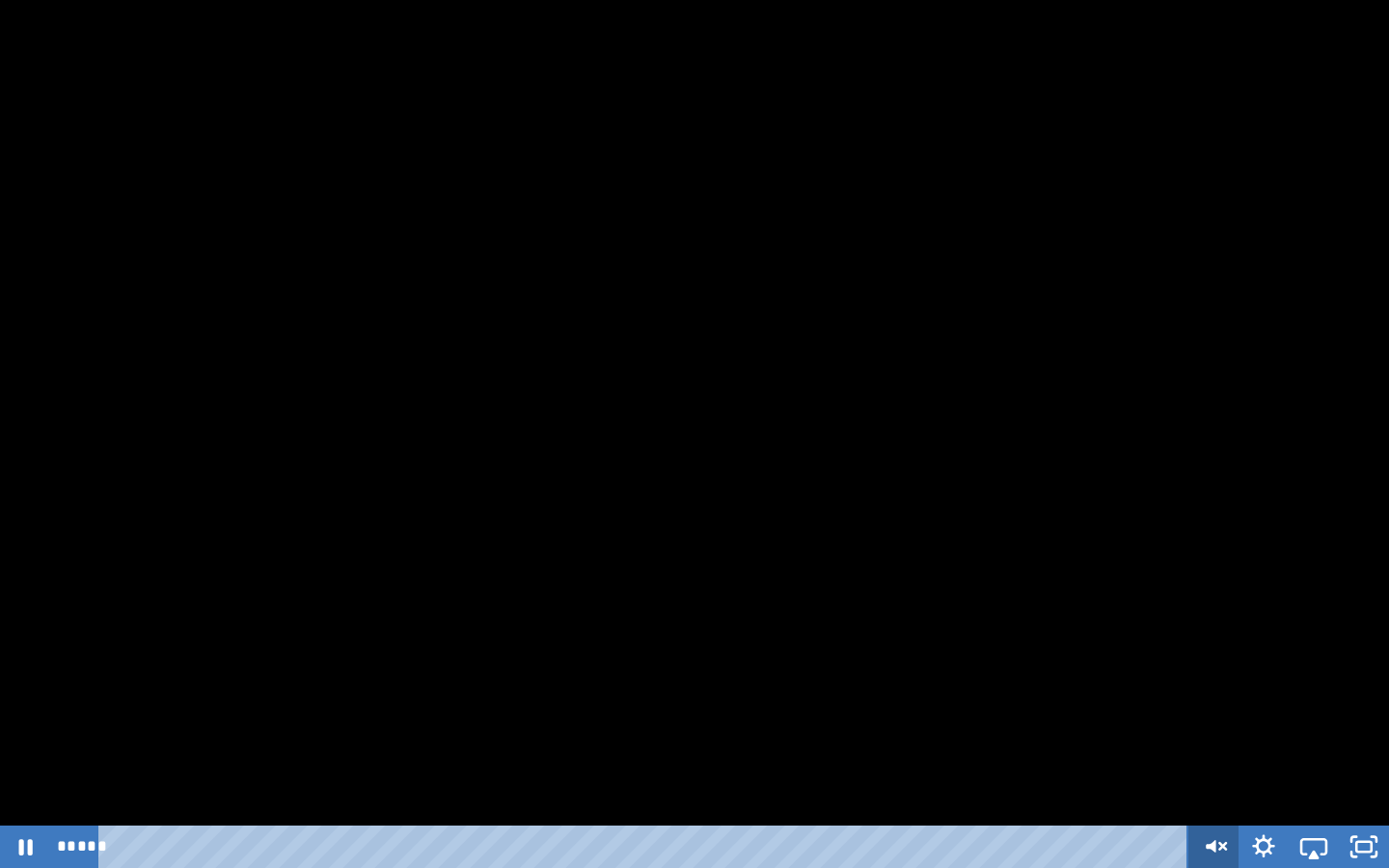 click 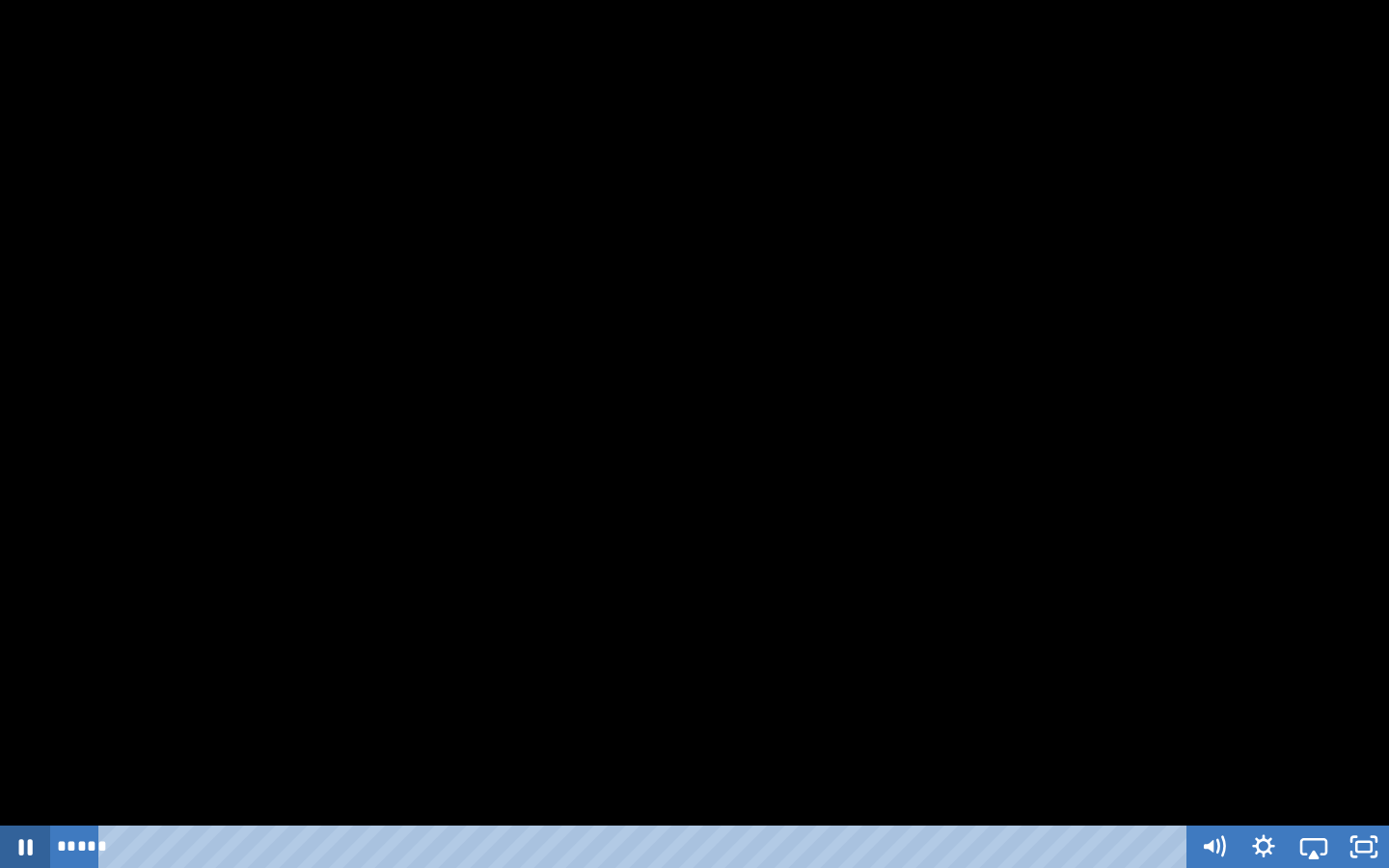 click 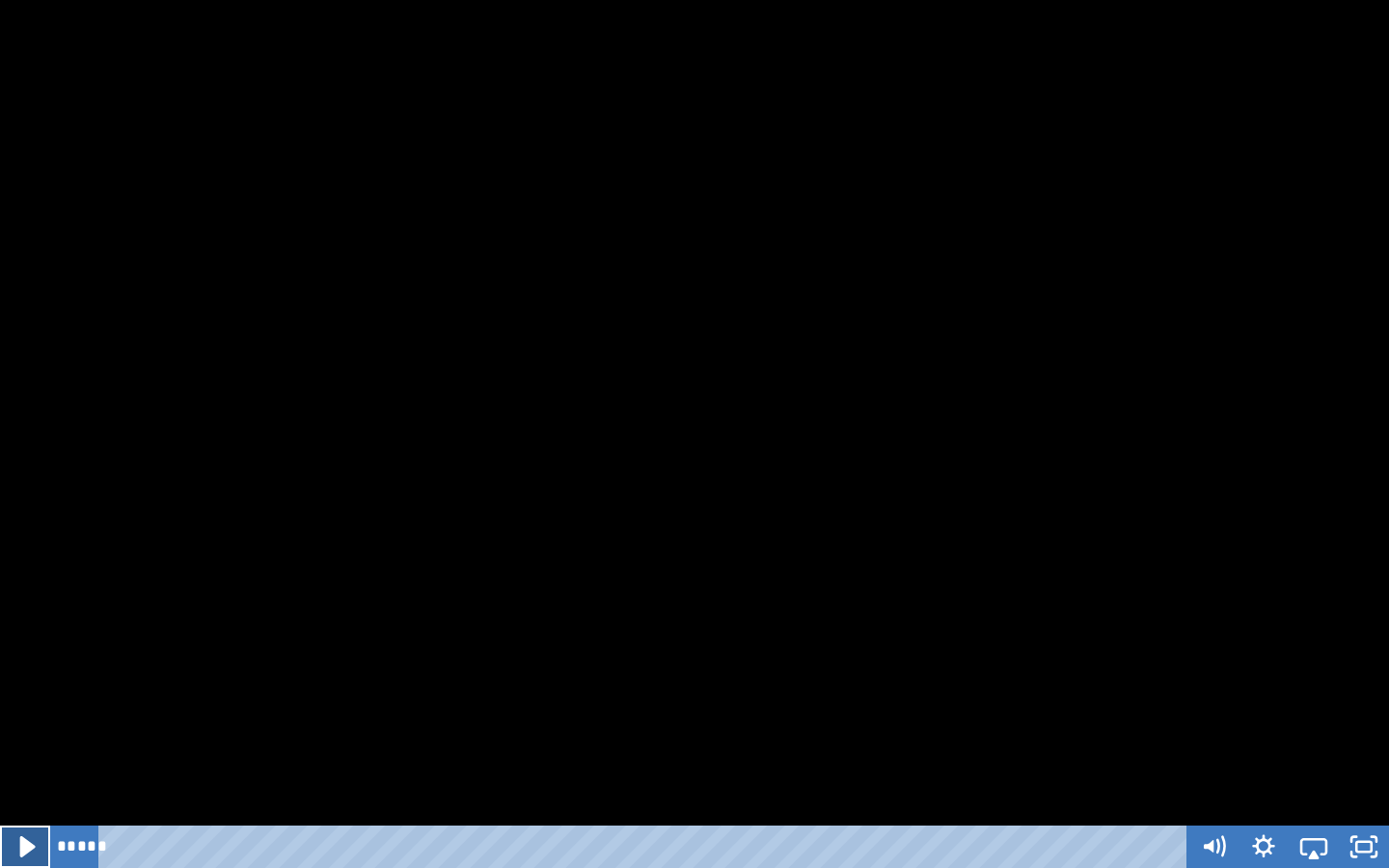 click 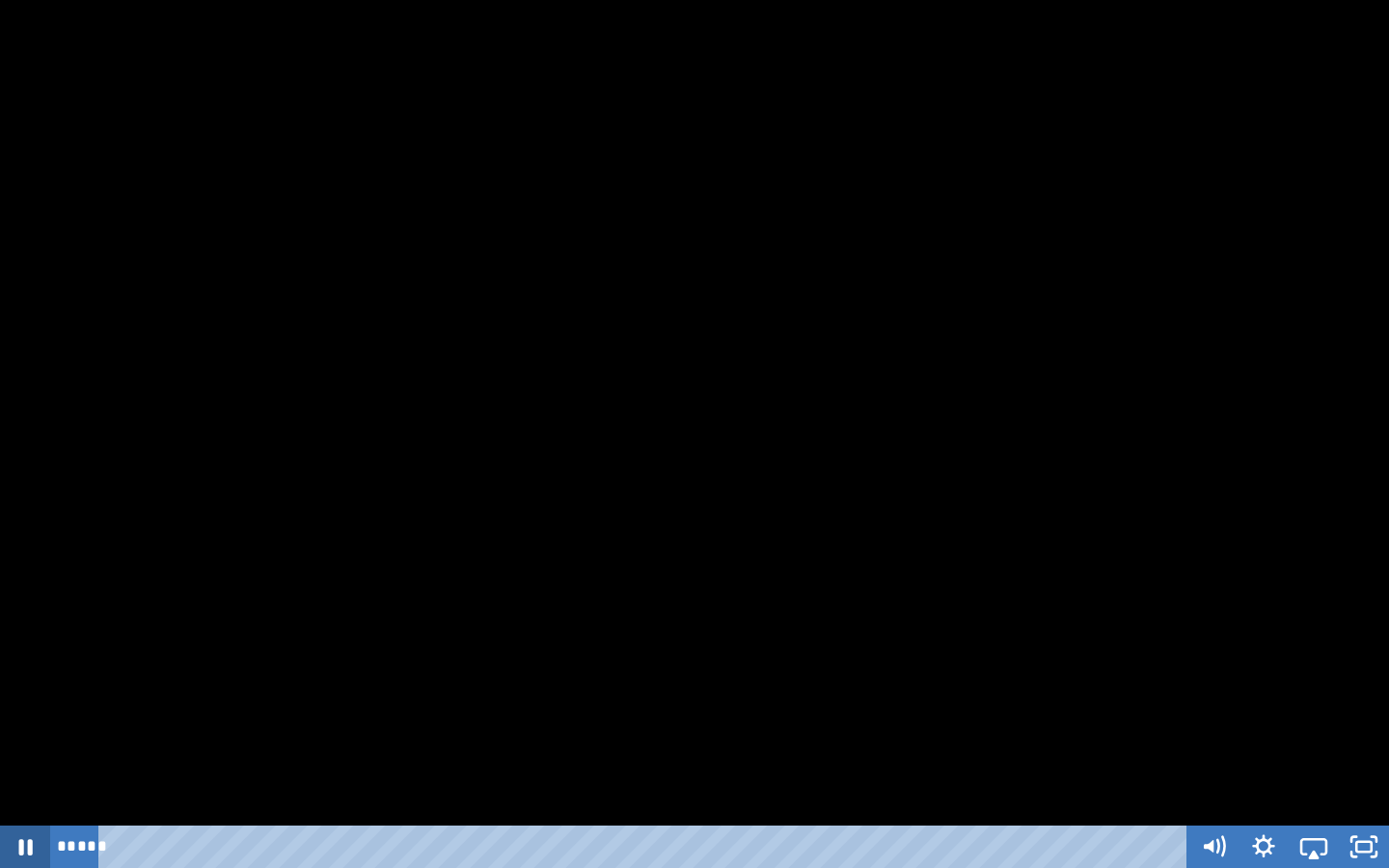 click 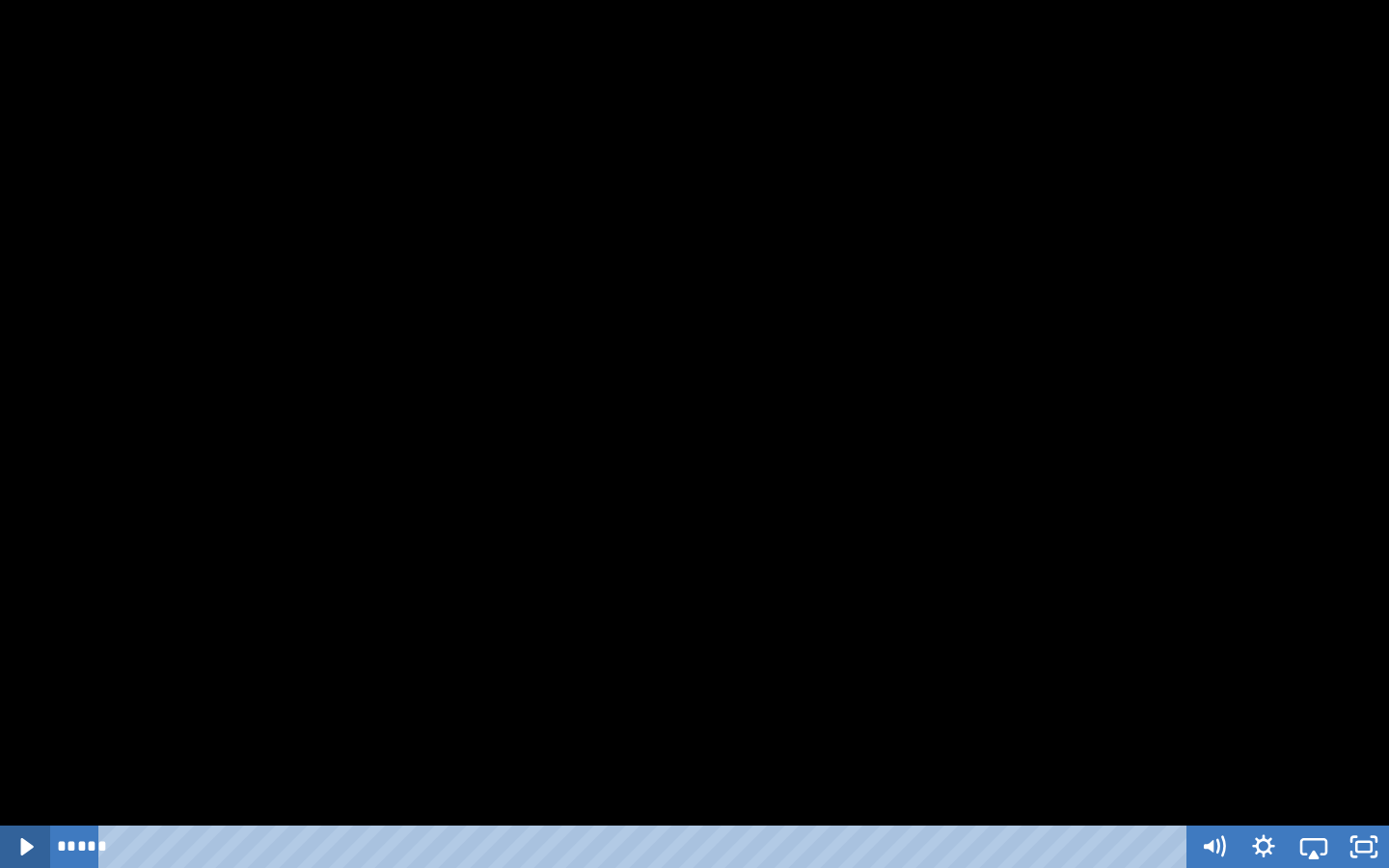 click 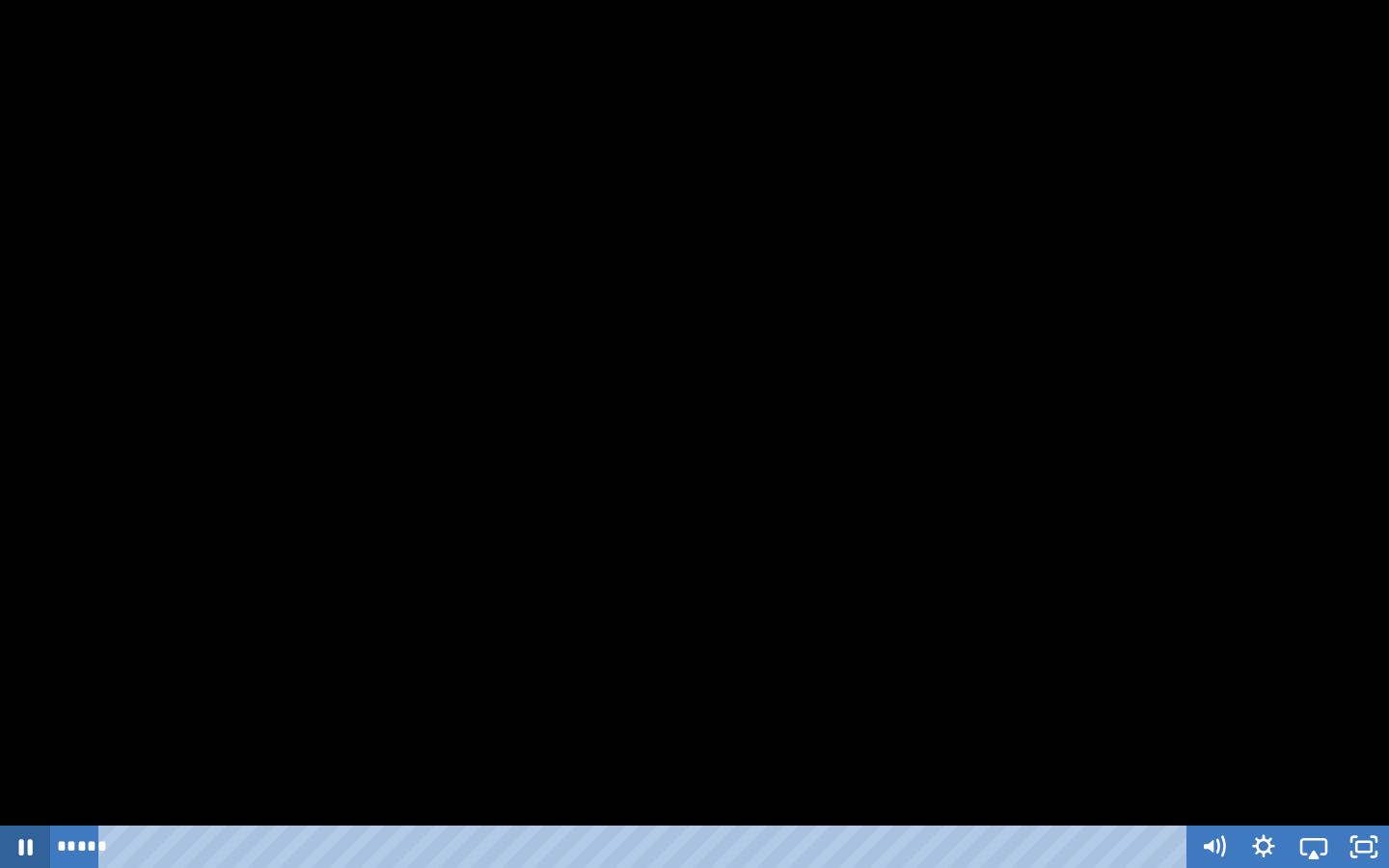 click 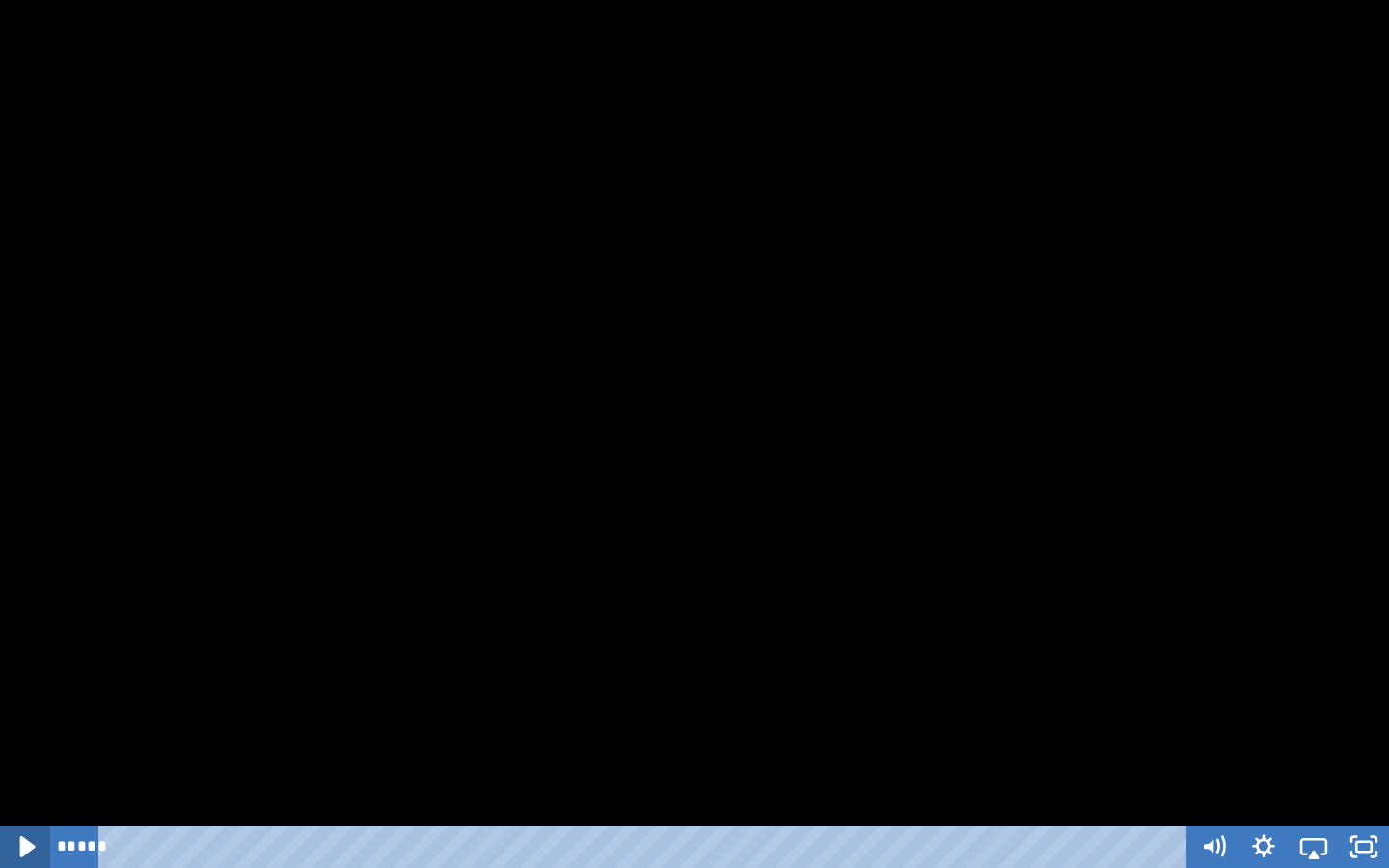 click 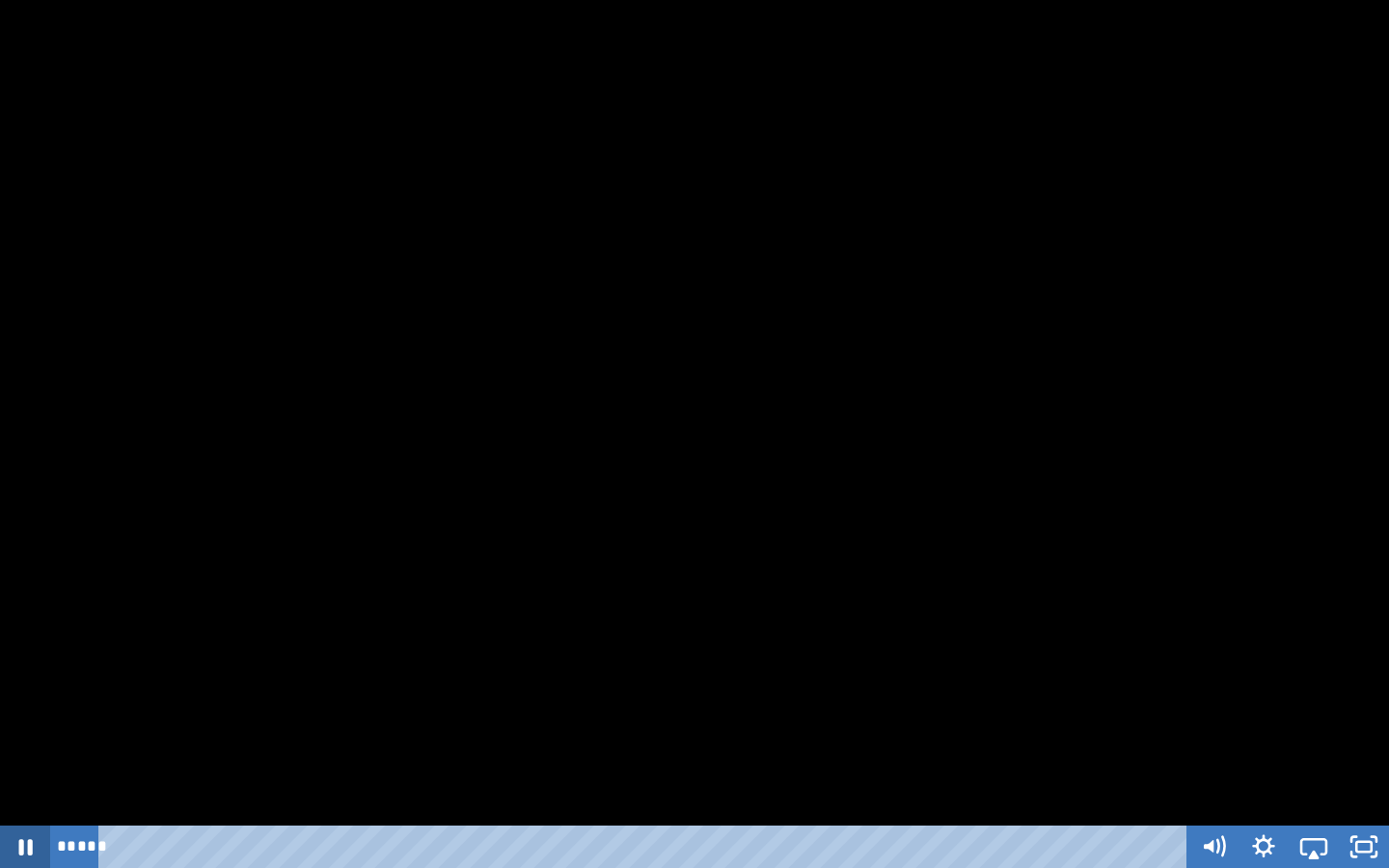 click 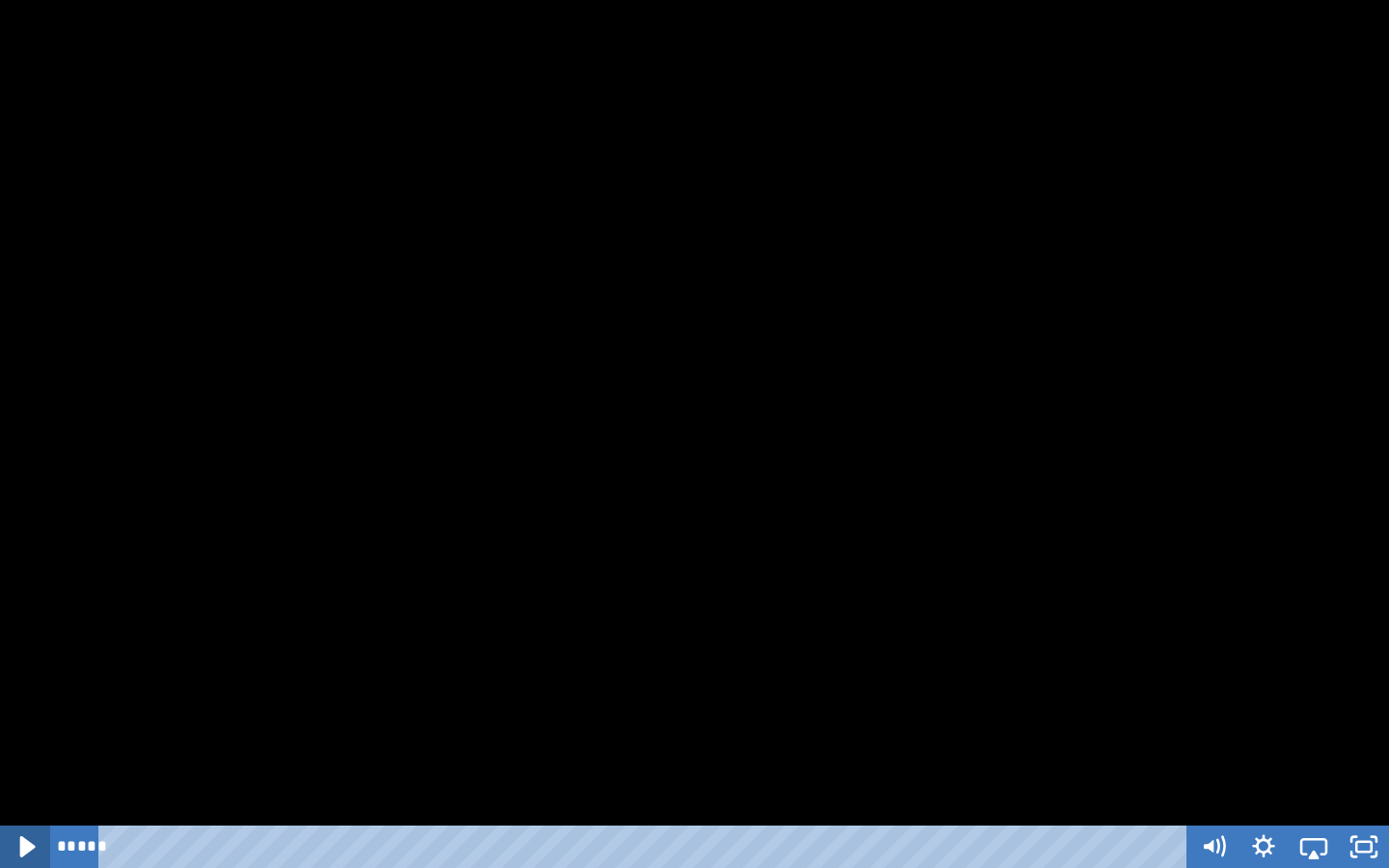 click 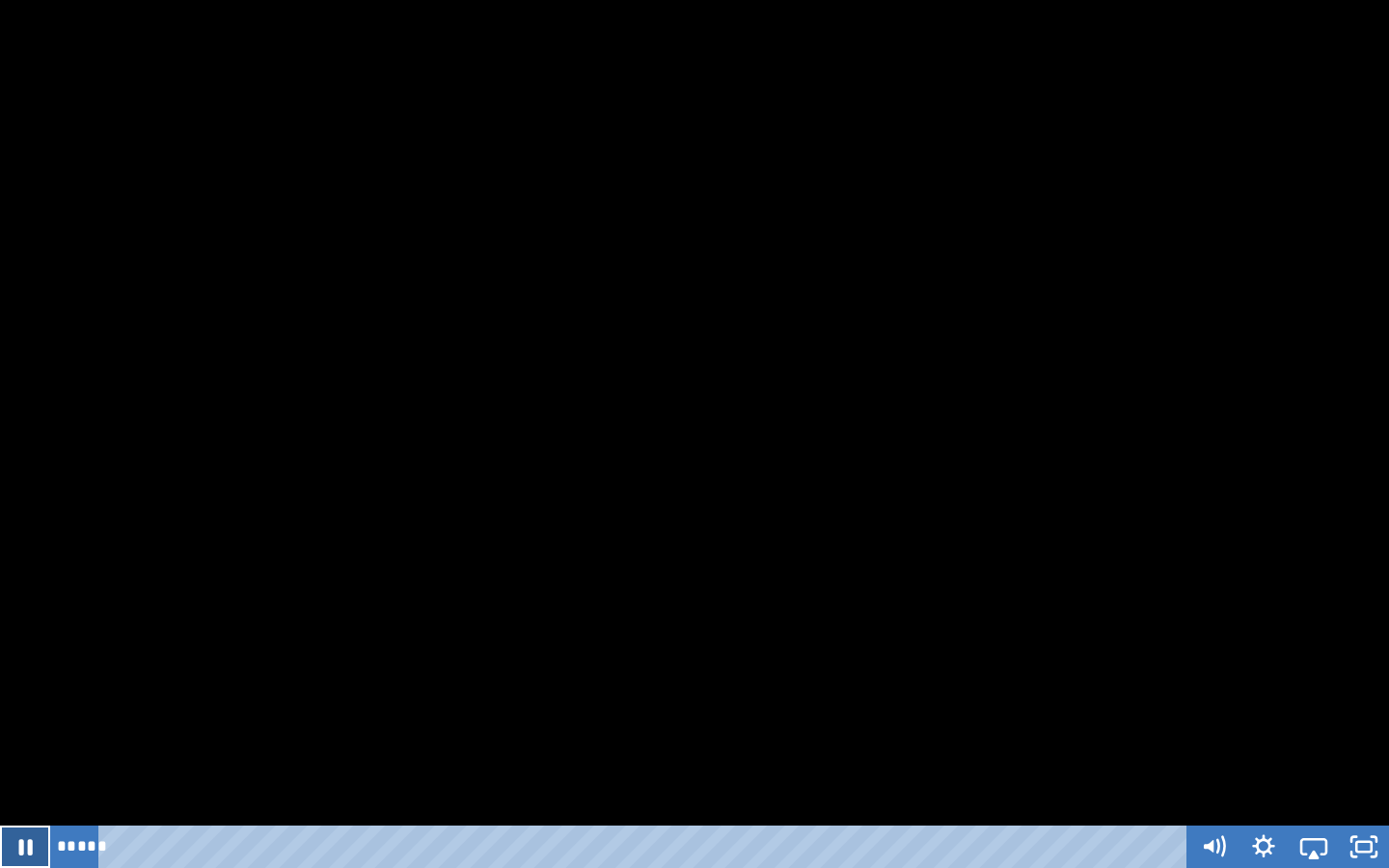 click 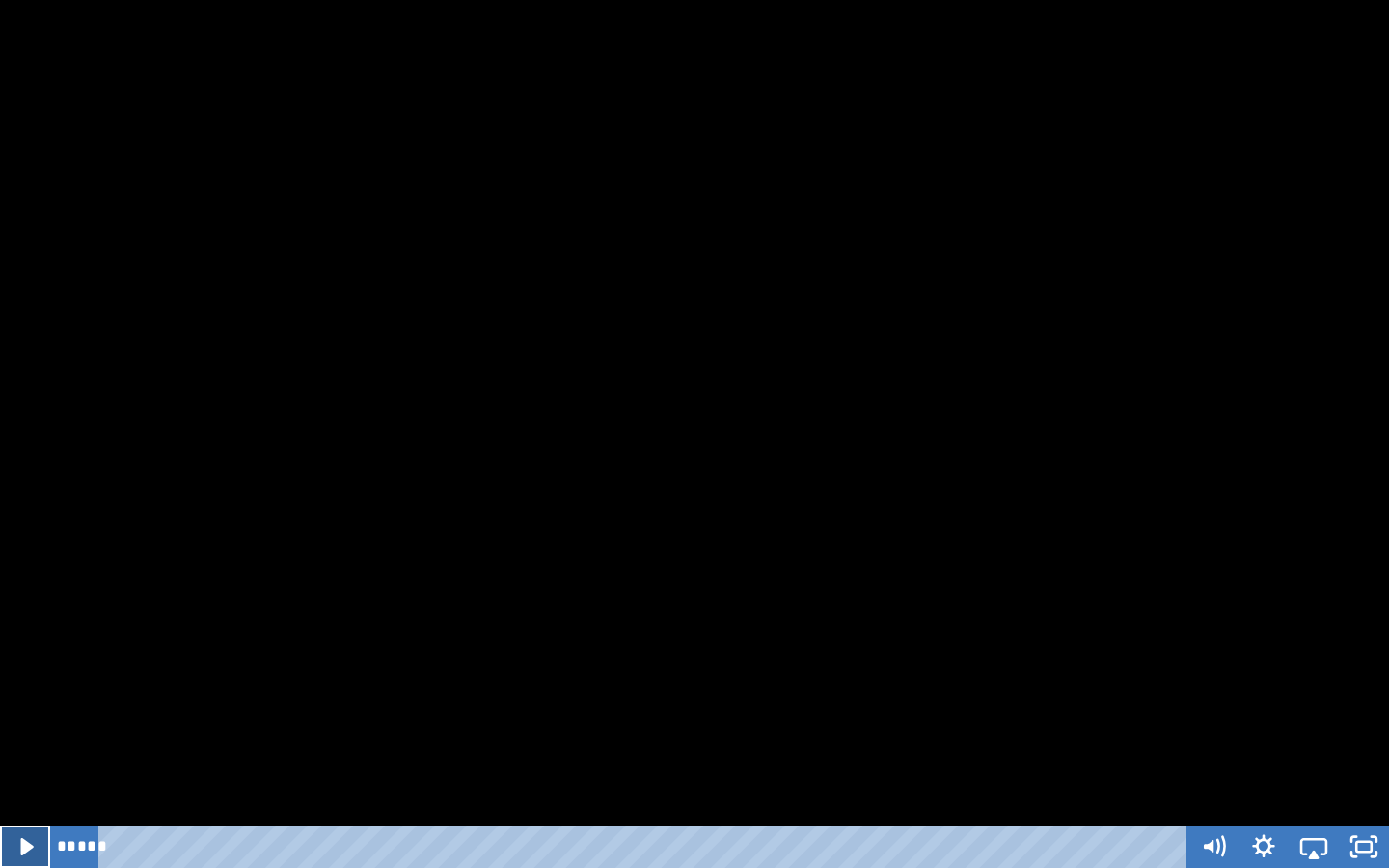 click 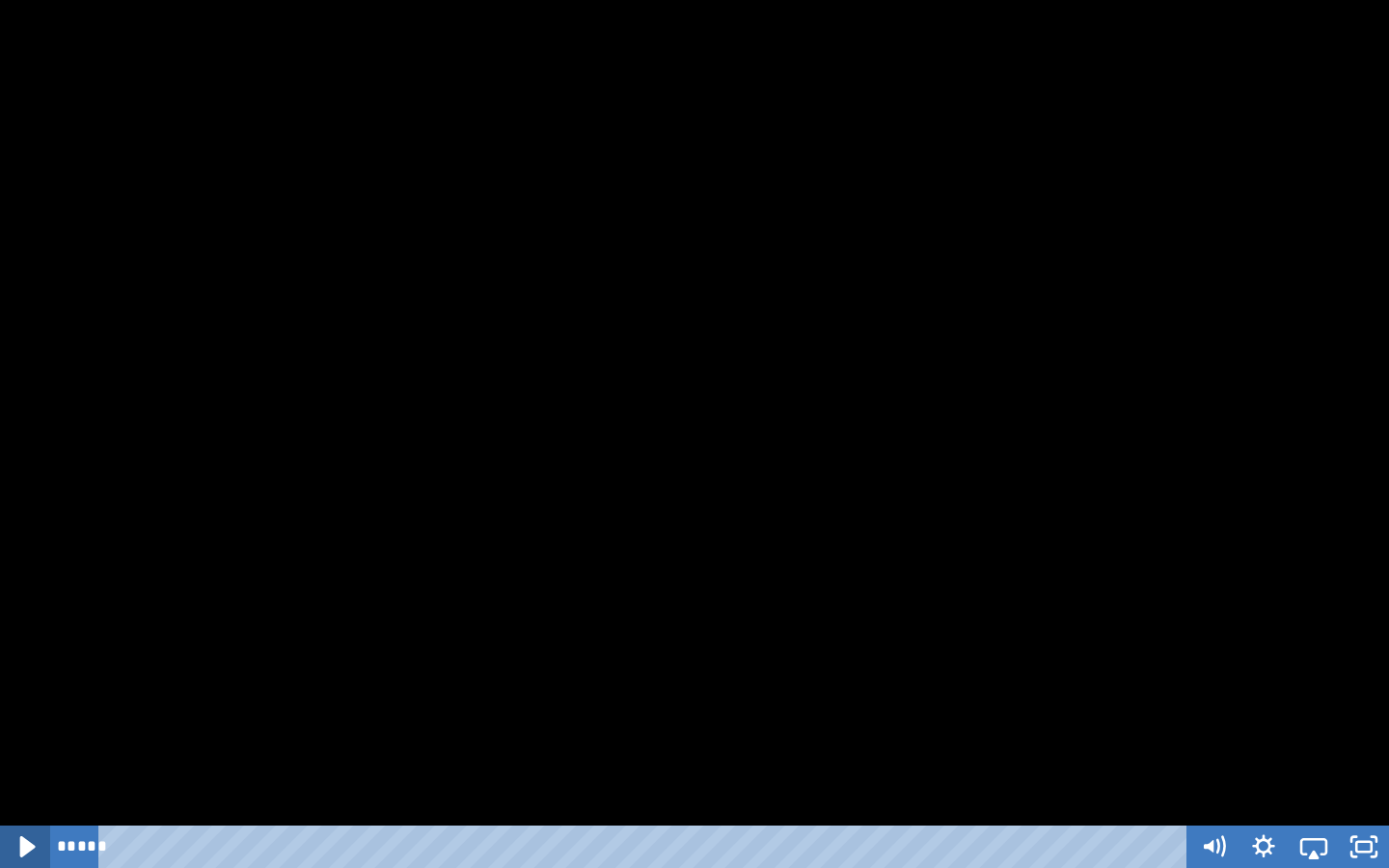 click 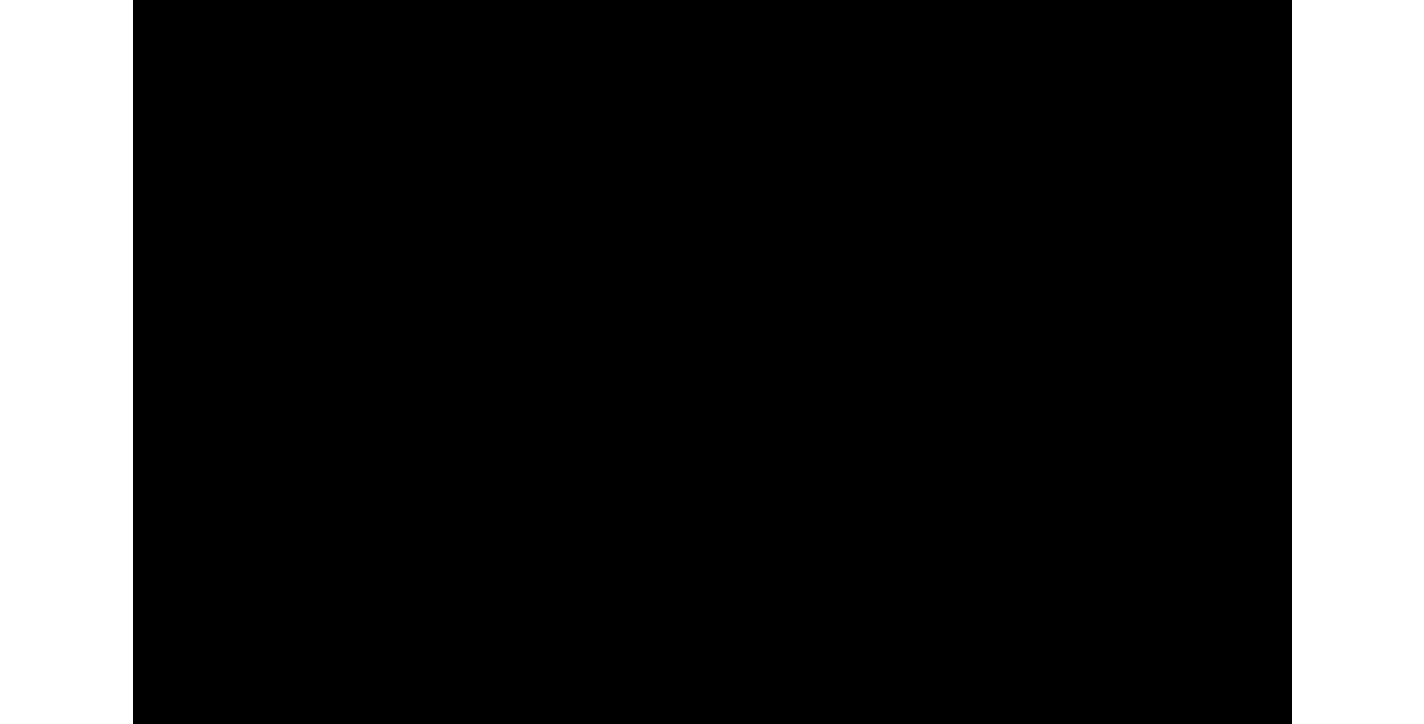 scroll, scrollTop: 275, scrollLeft: 0, axis: vertical 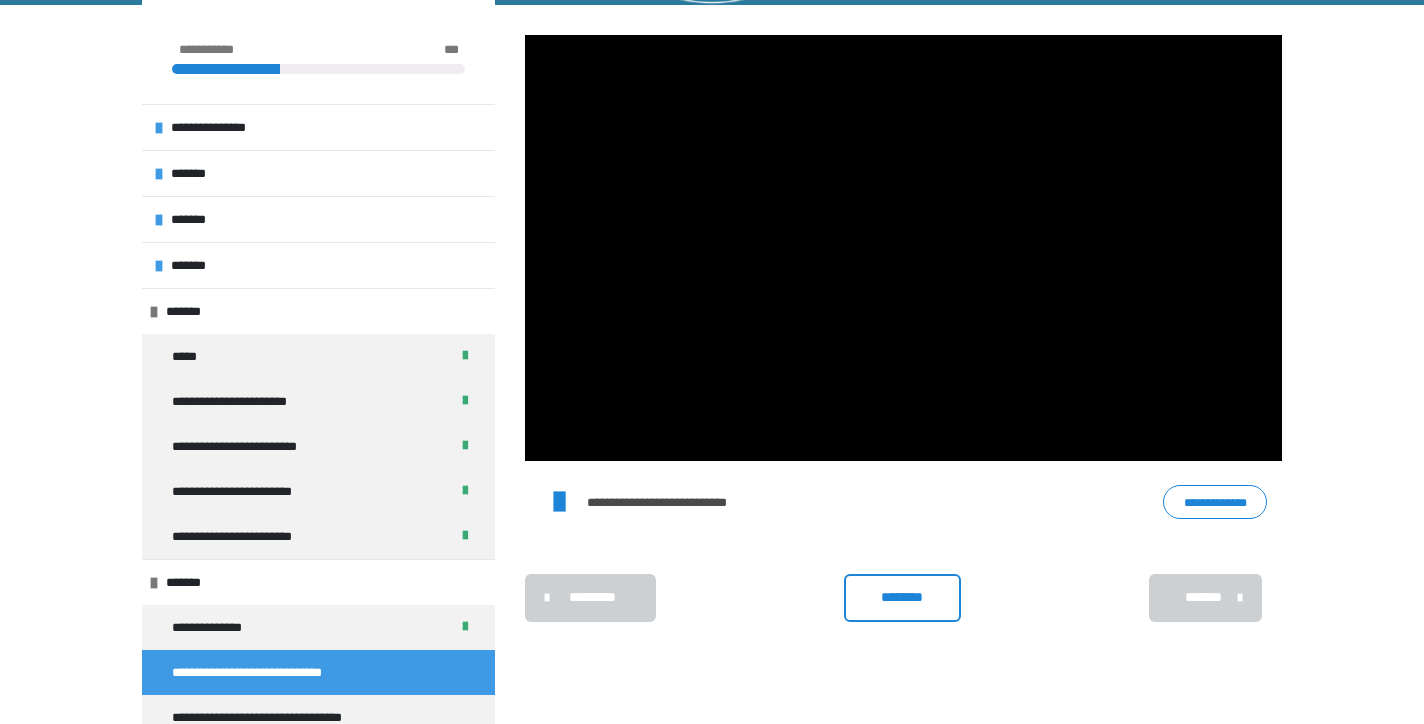 click on "********" at bounding box center [902, 598] 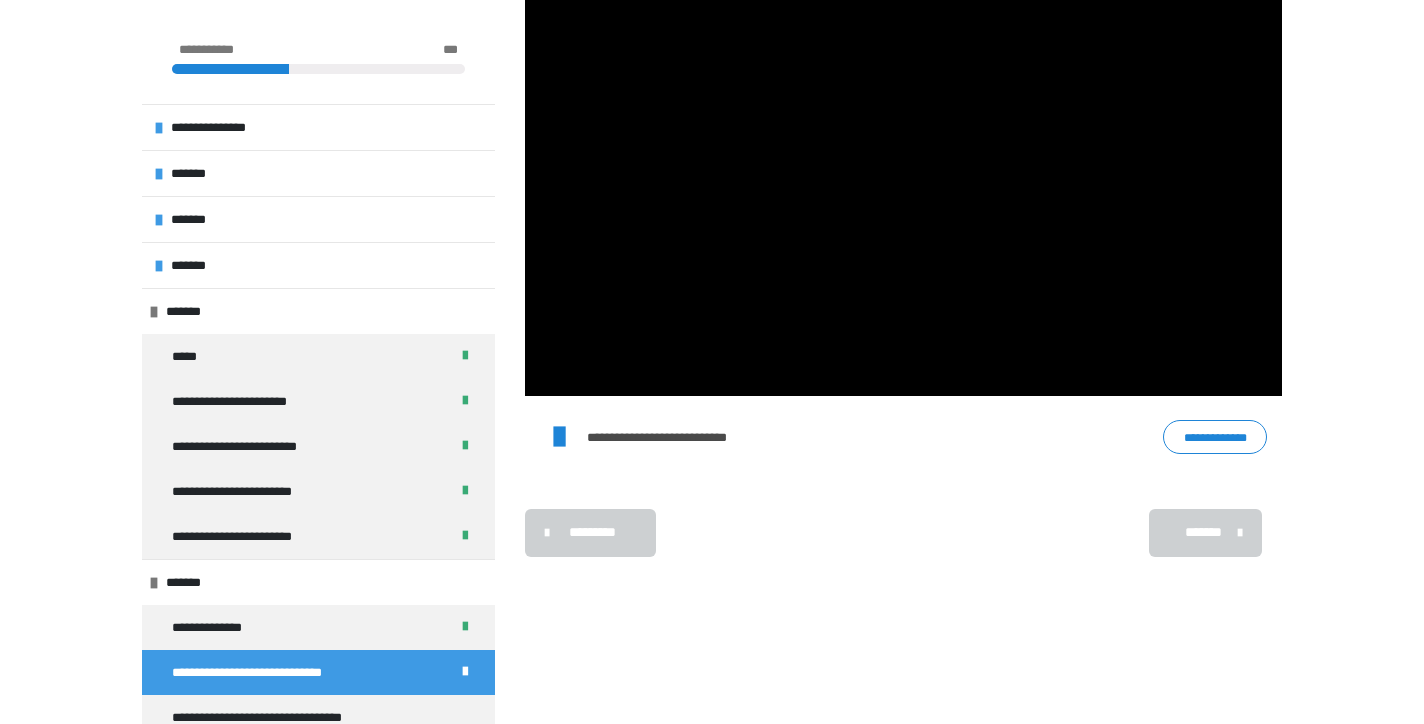 scroll, scrollTop: 340, scrollLeft: 0, axis: vertical 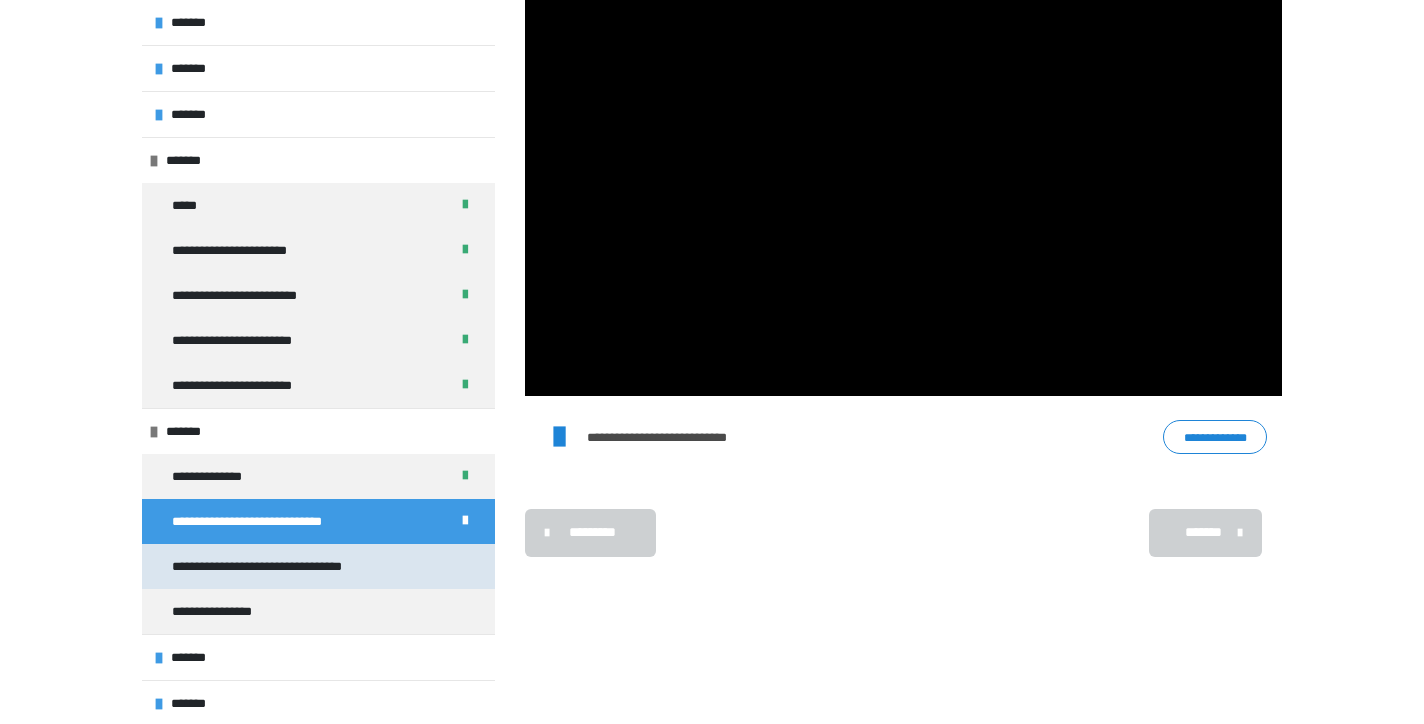 click on "**********" at bounding box center [287, 566] 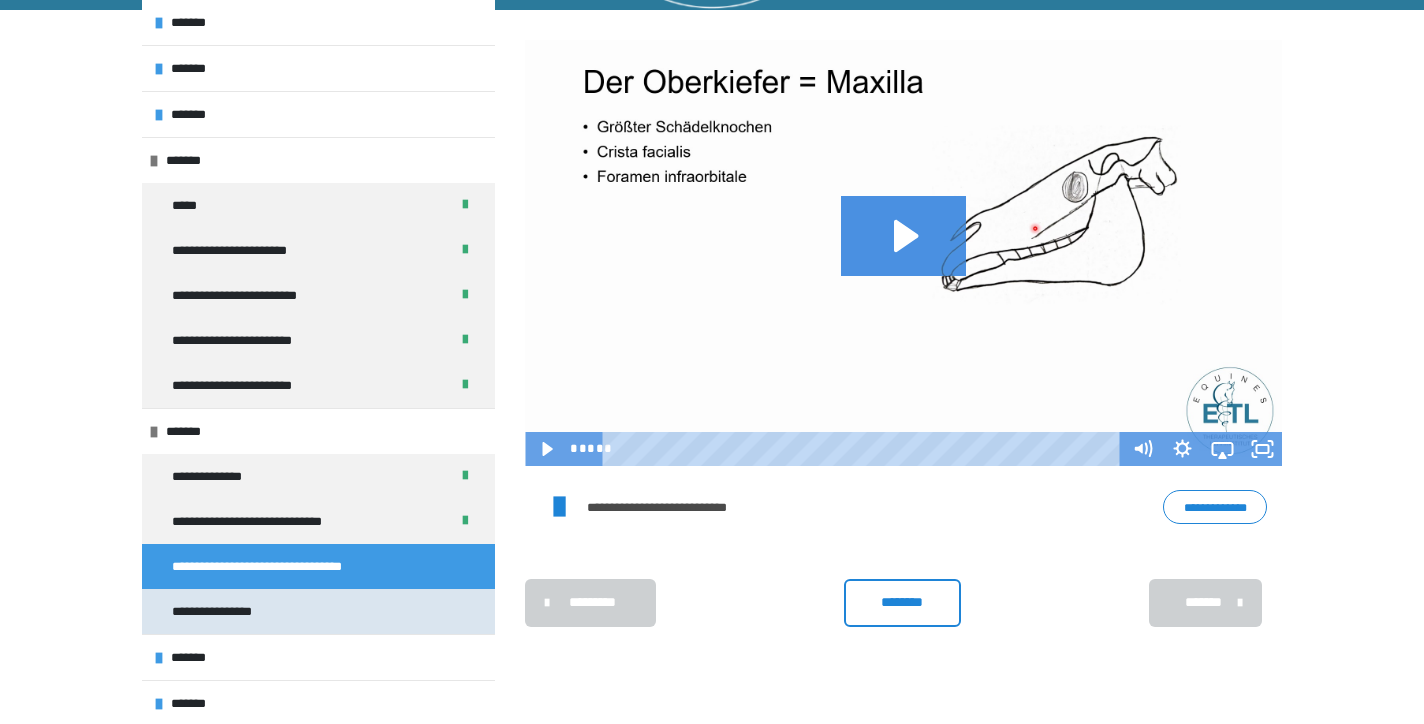 click on "**********" at bounding box center [230, 611] 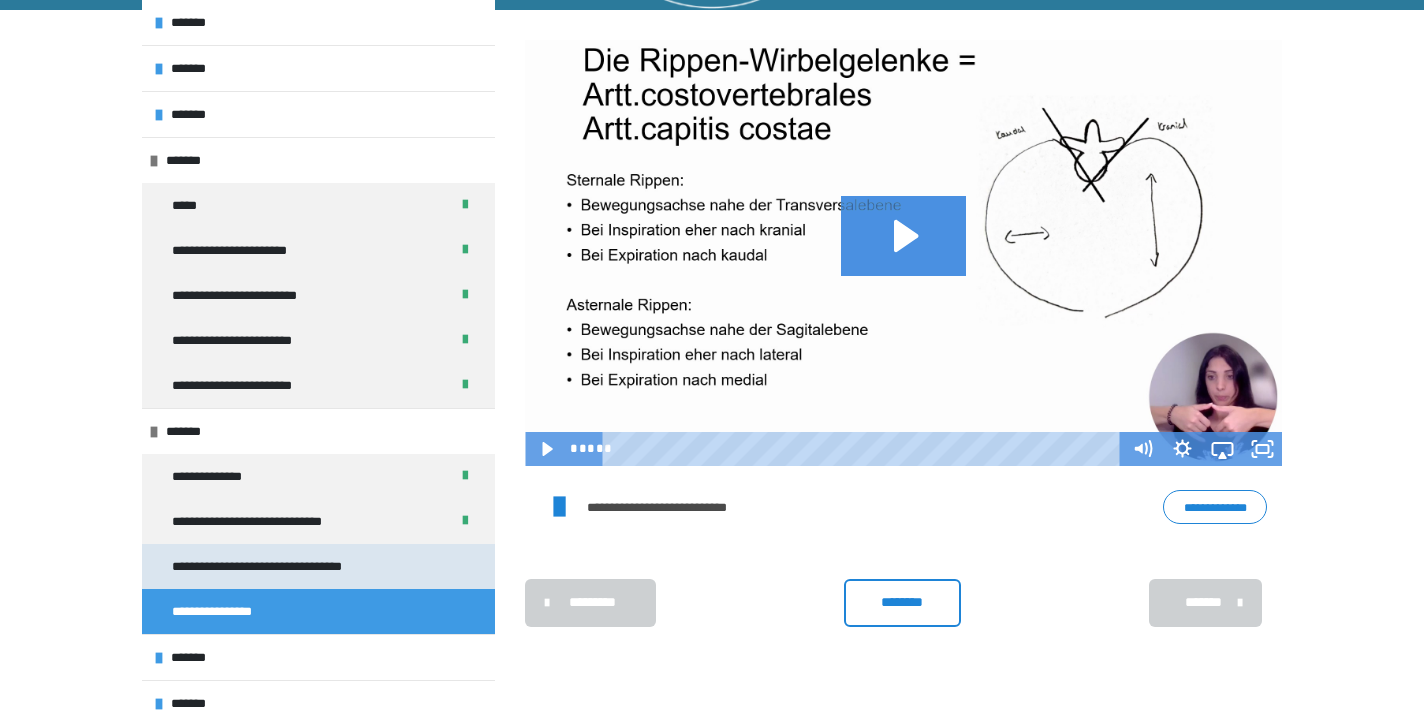 click on "**********" at bounding box center [287, 566] 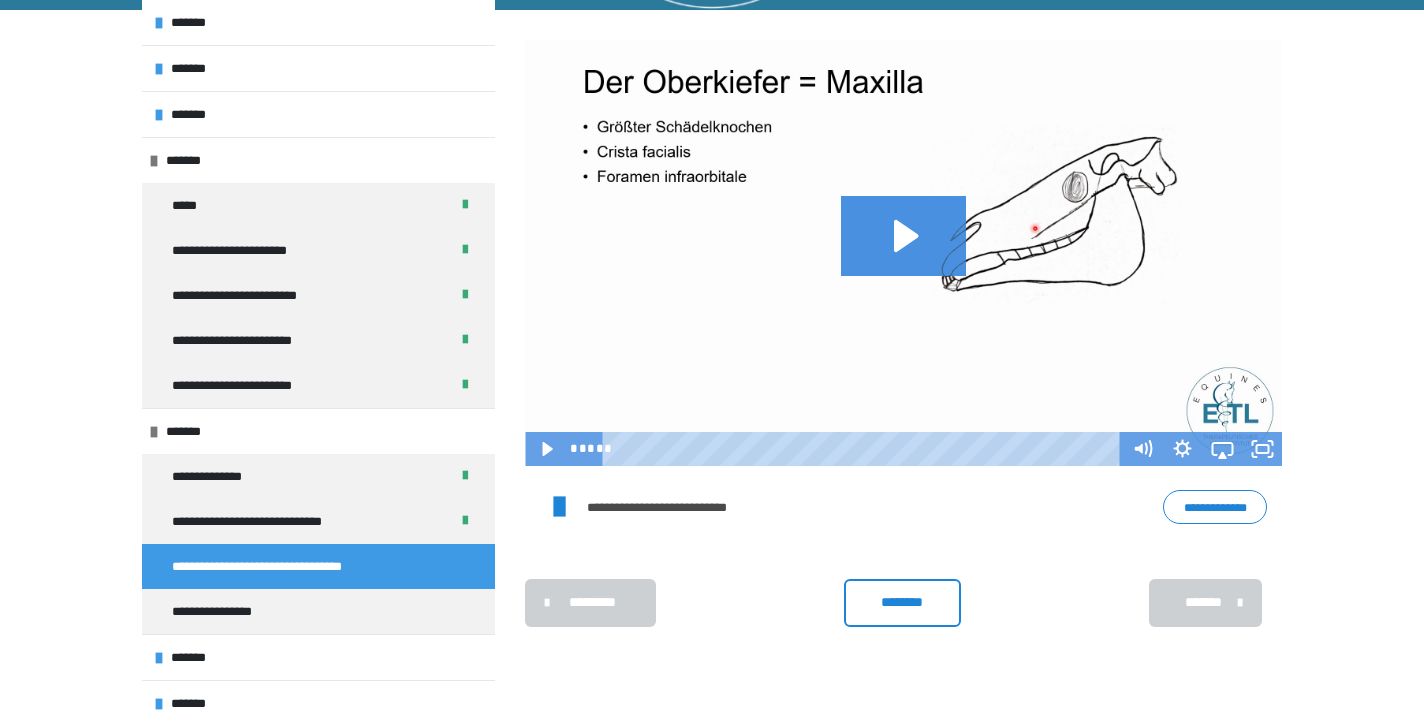 click on "**********" at bounding box center (1215, 507) 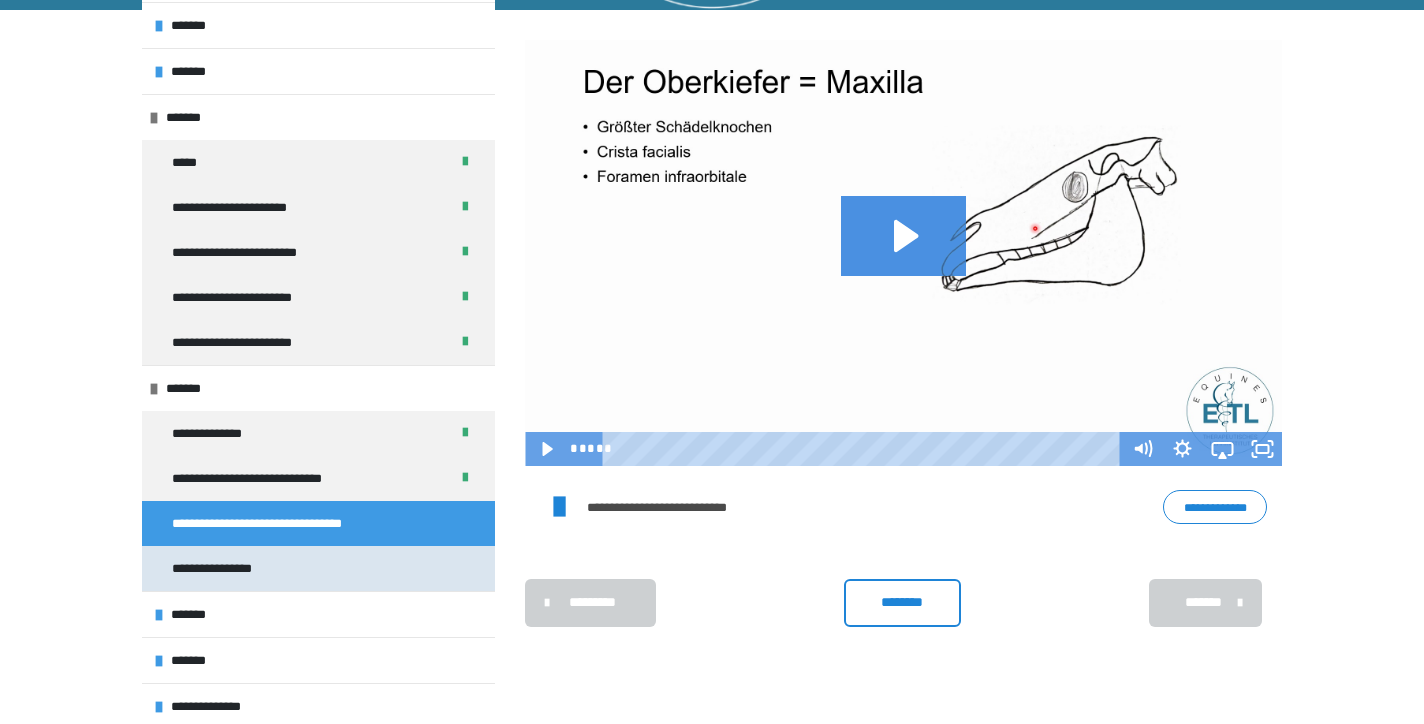 scroll, scrollTop: 194, scrollLeft: 0, axis: vertical 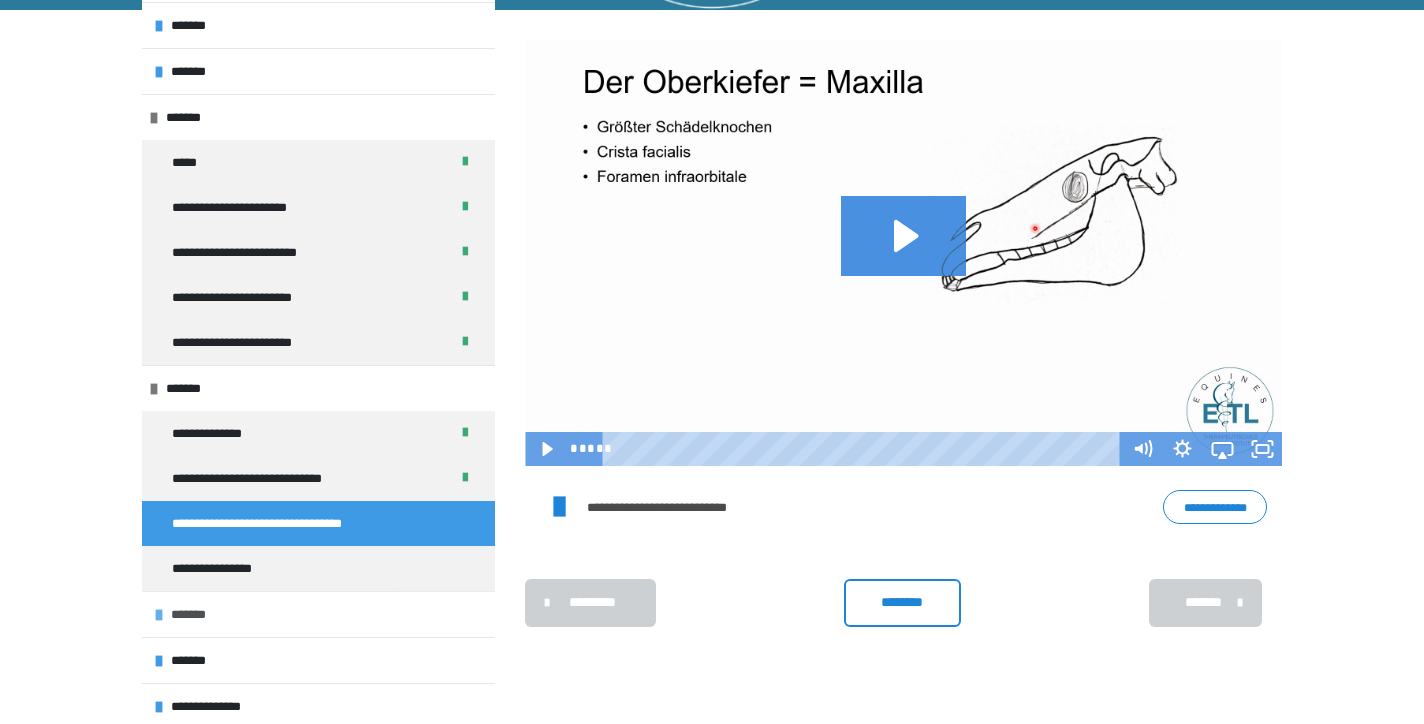 click on "*******" at bounding box center (197, 614) 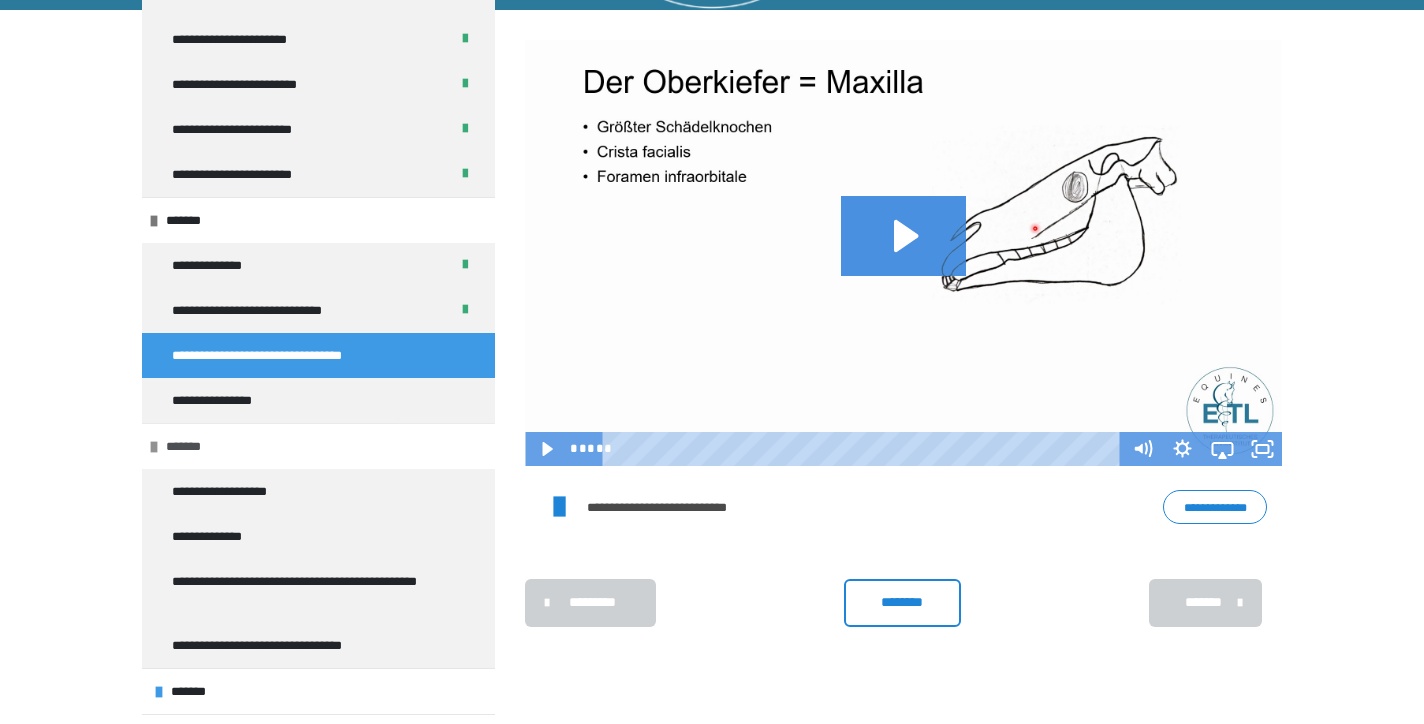 scroll, scrollTop: 363, scrollLeft: 0, axis: vertical 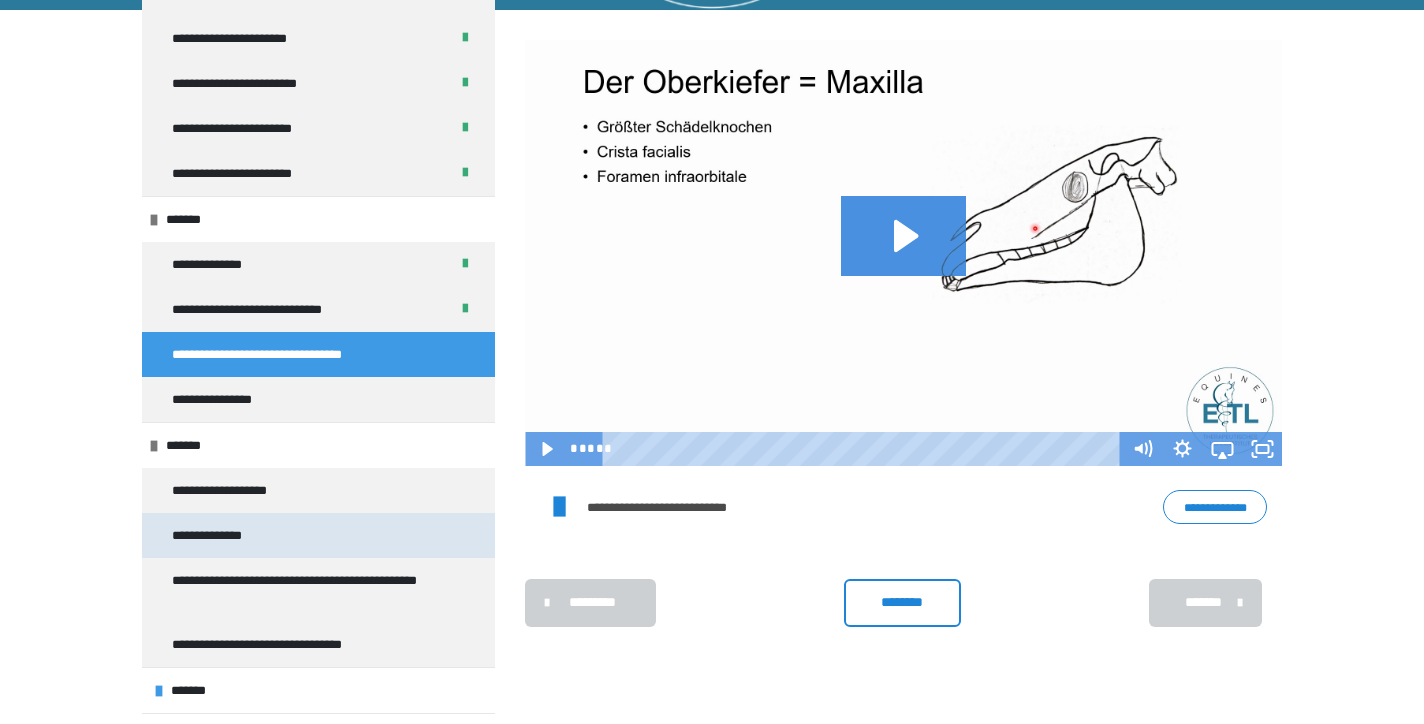 click on "**********" at bounding box center [220, 535] 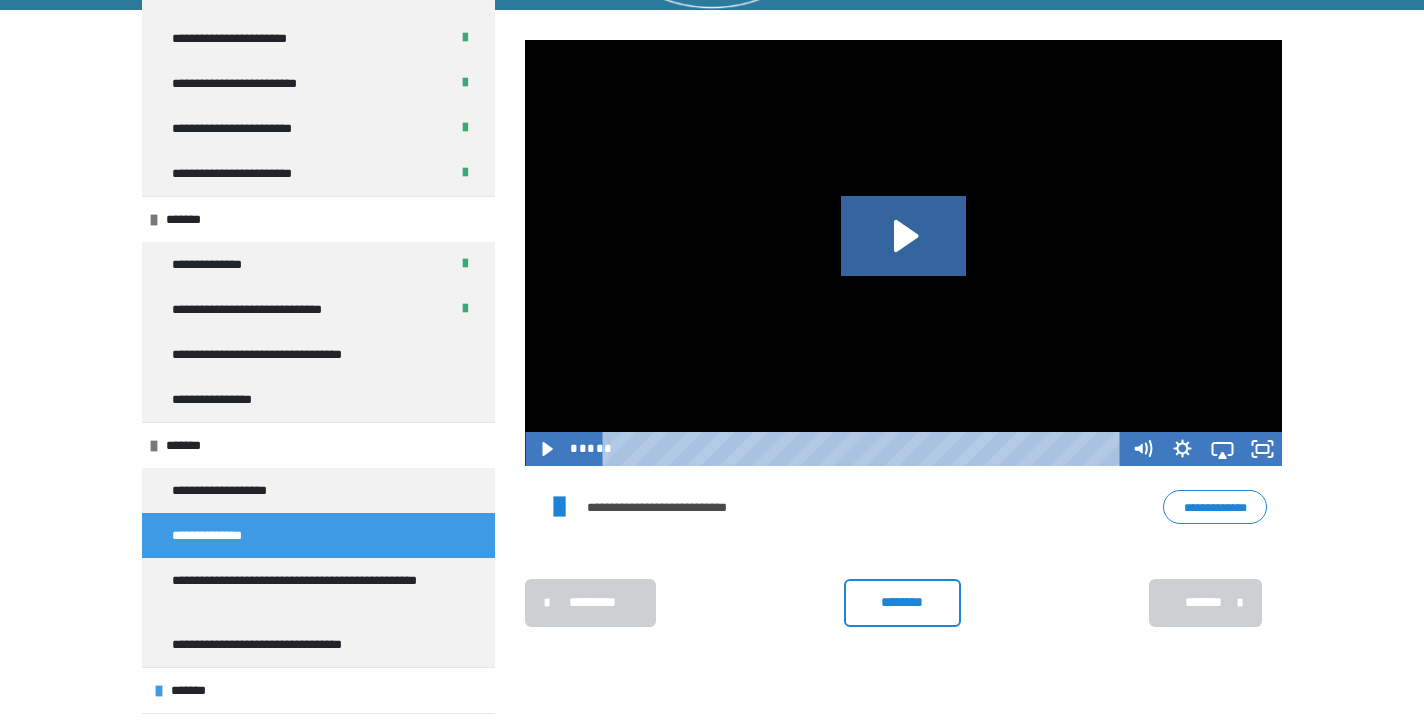 click on "**********" at bounding box center [1215, 507] 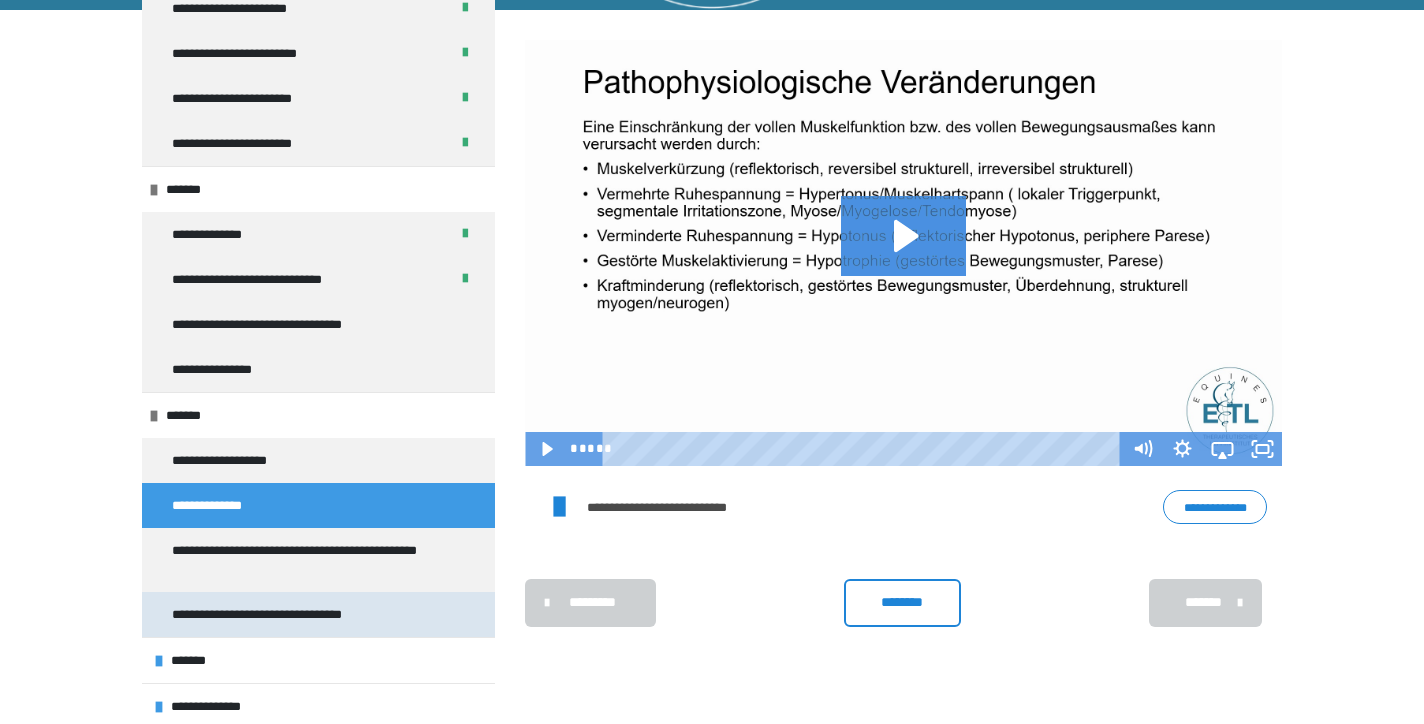 scroll, scrollTop: 393, scrollLeft: 0, axis: vertical 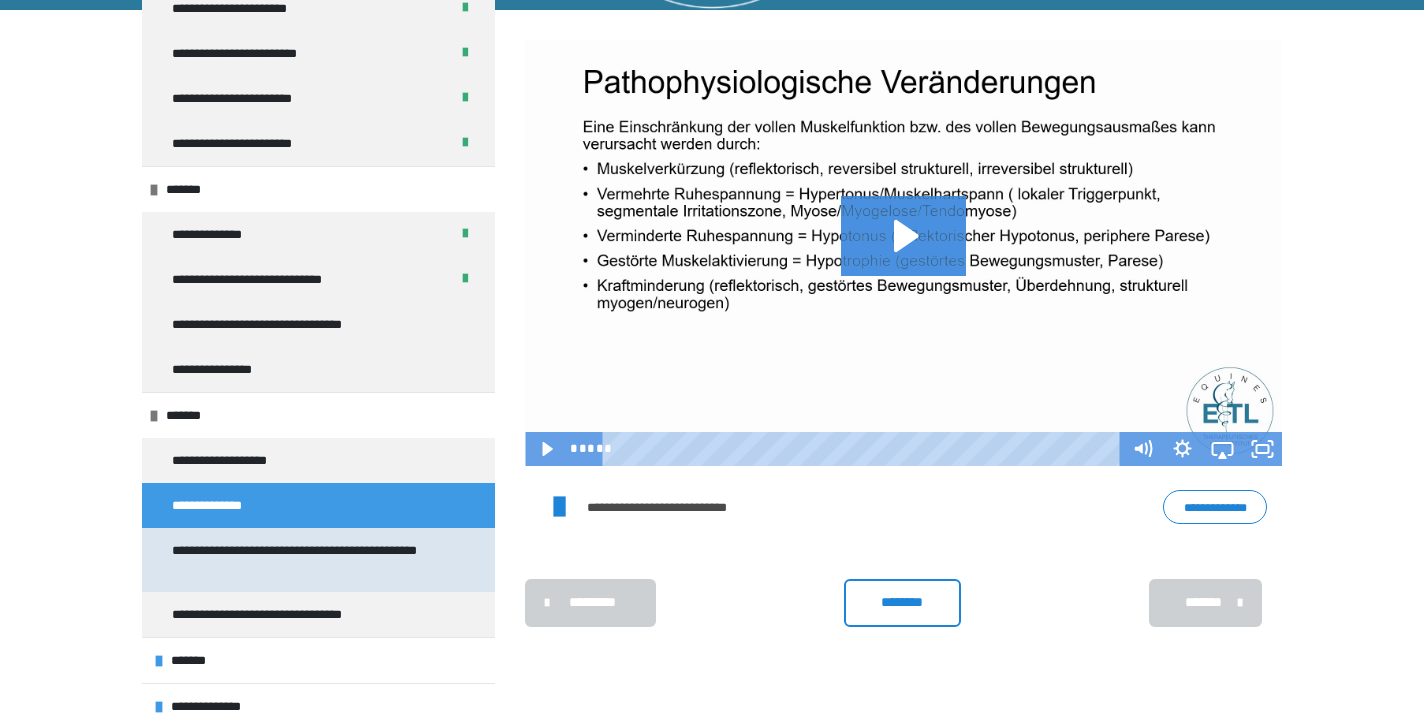 click on "**********" at bounding box center [310, 560] 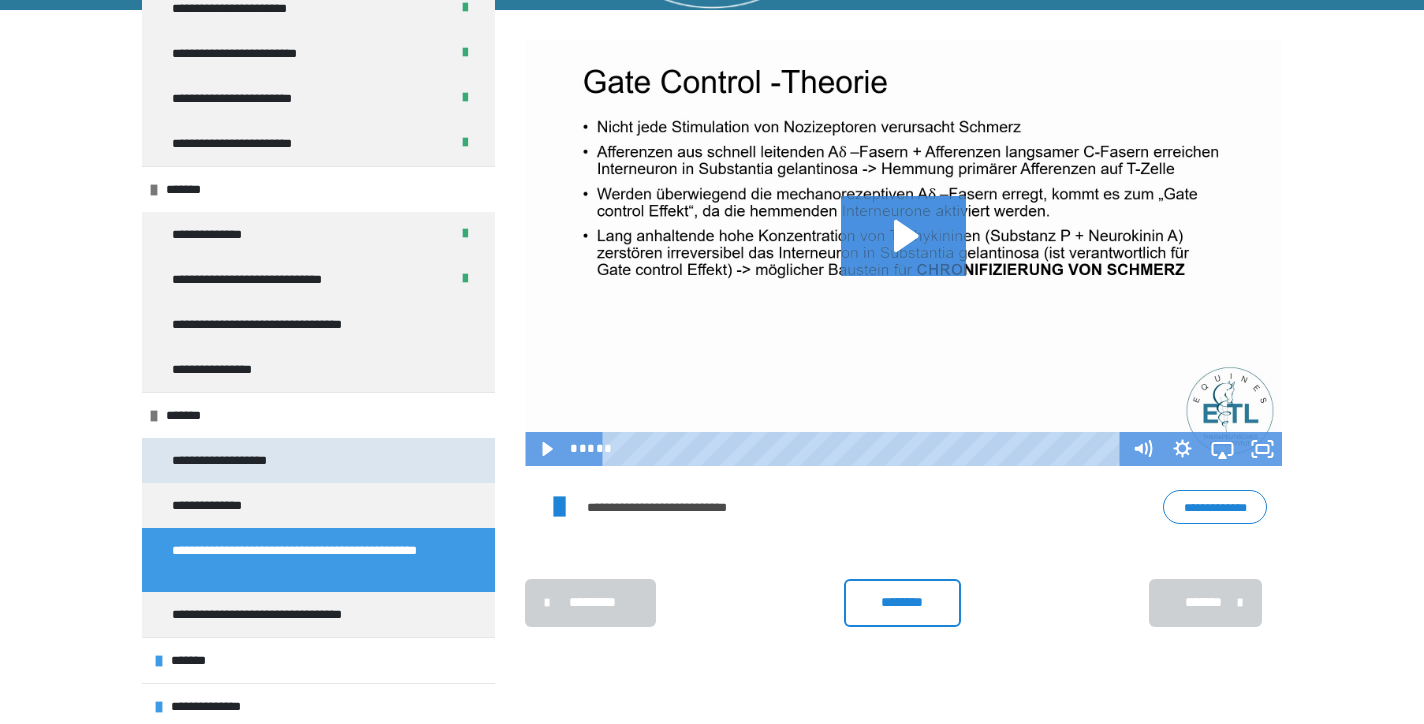 click on "**********" at bounding box center (244, 460) 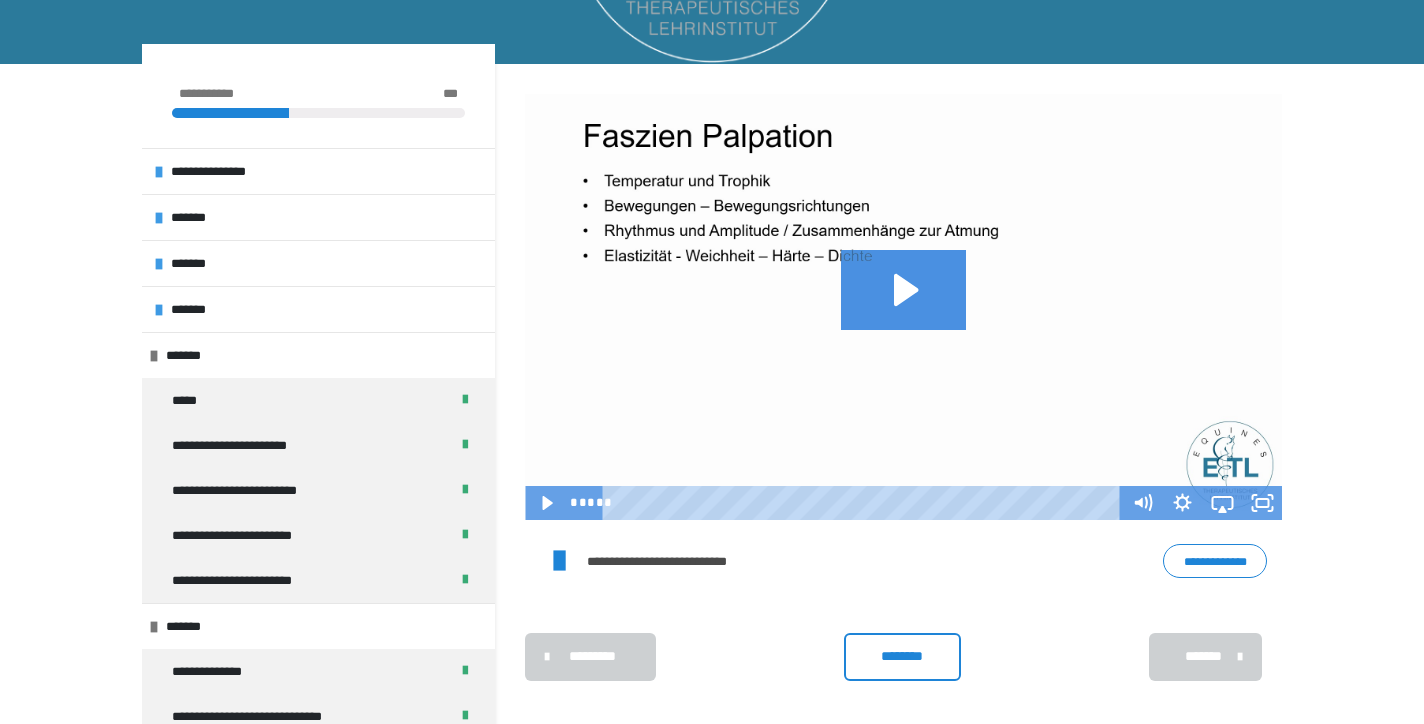 scroll, scrollTop: 173, scrollLeft: 0, axis: vertical 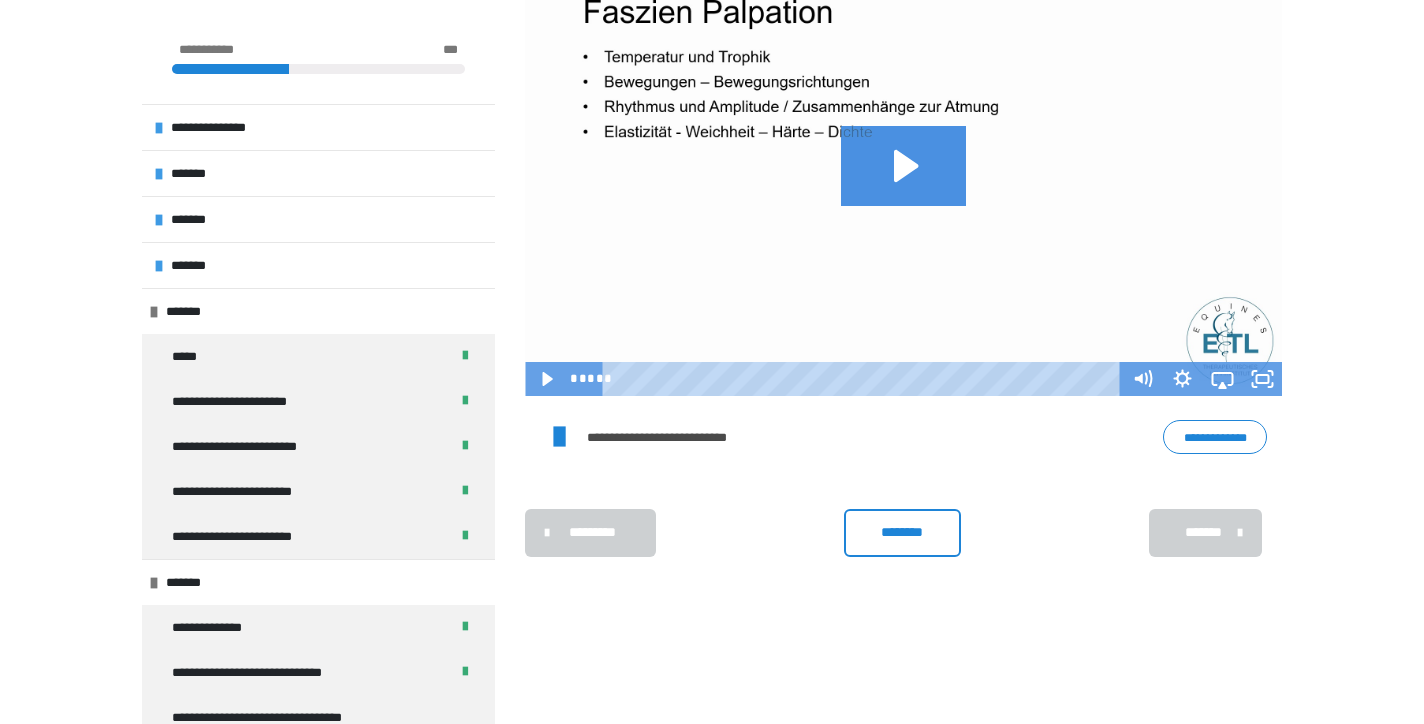 click on "**********" at bounding box center [1215, 437] 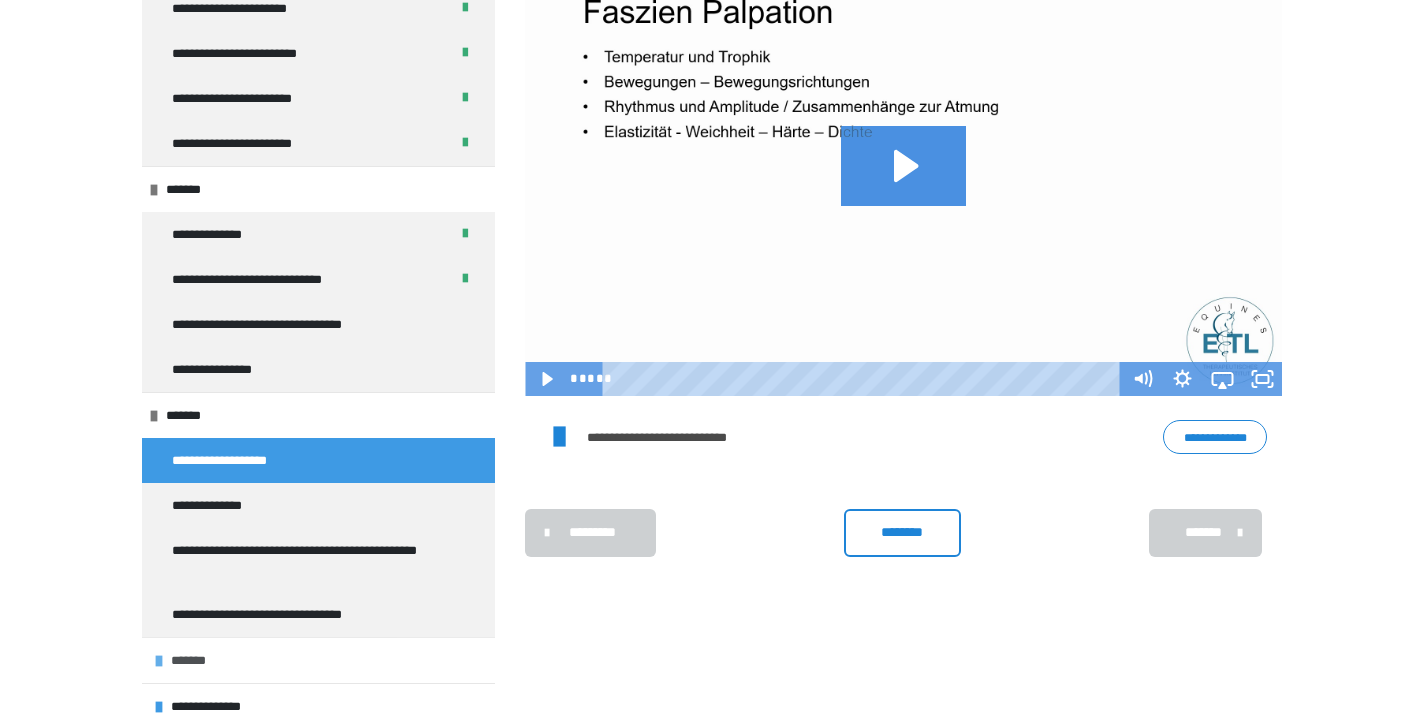 scroll, scrollTop: 393, scrollLeft: 0, axis: vertical 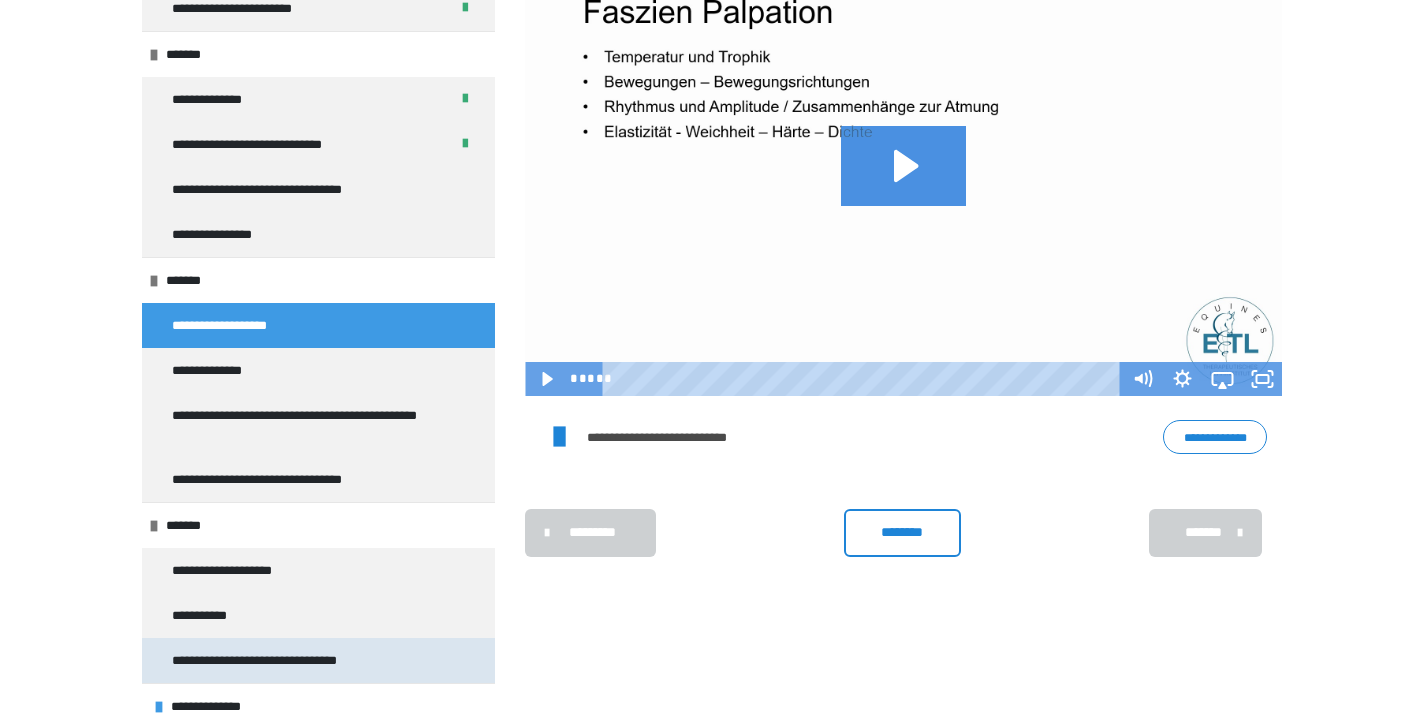 click on "**********" at bounding box center [288, 660] 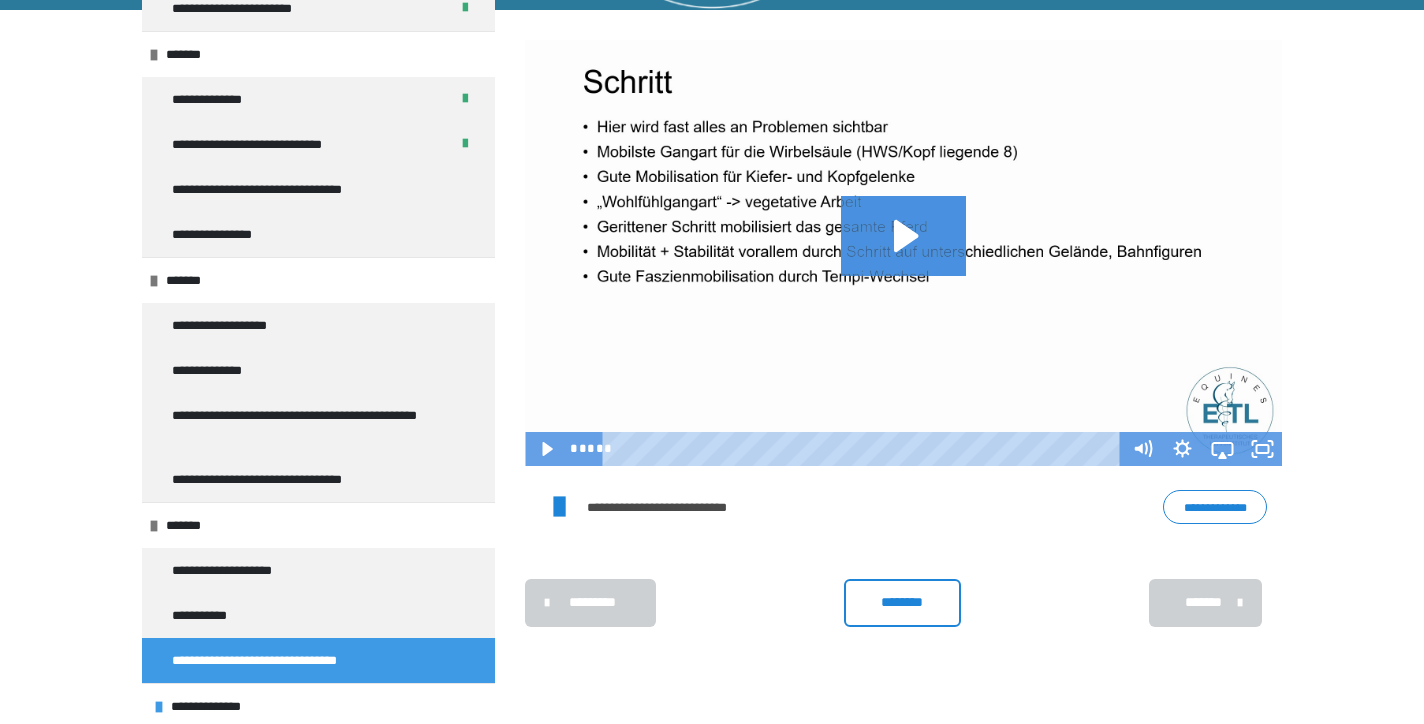 click on "**********" at bounding box center [1215, 507] 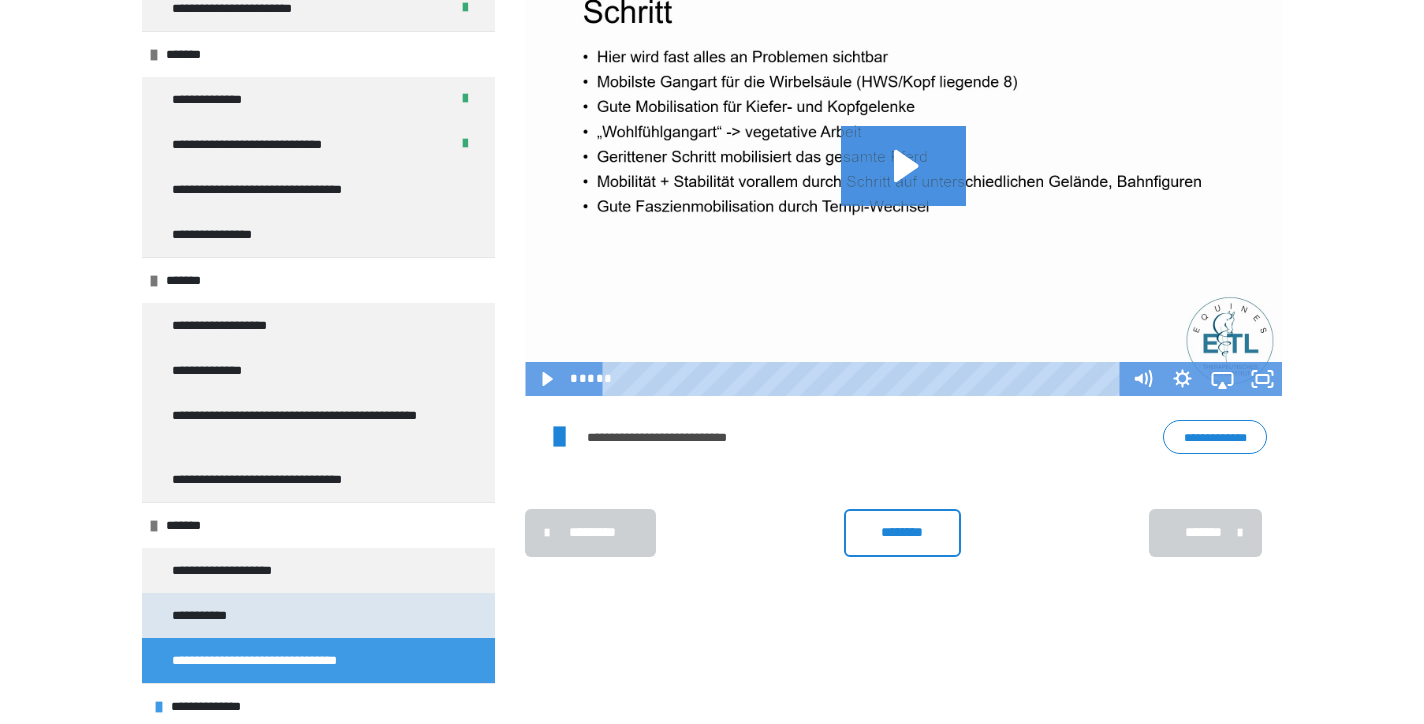 click on "**********" at bounding box center (218, 615) 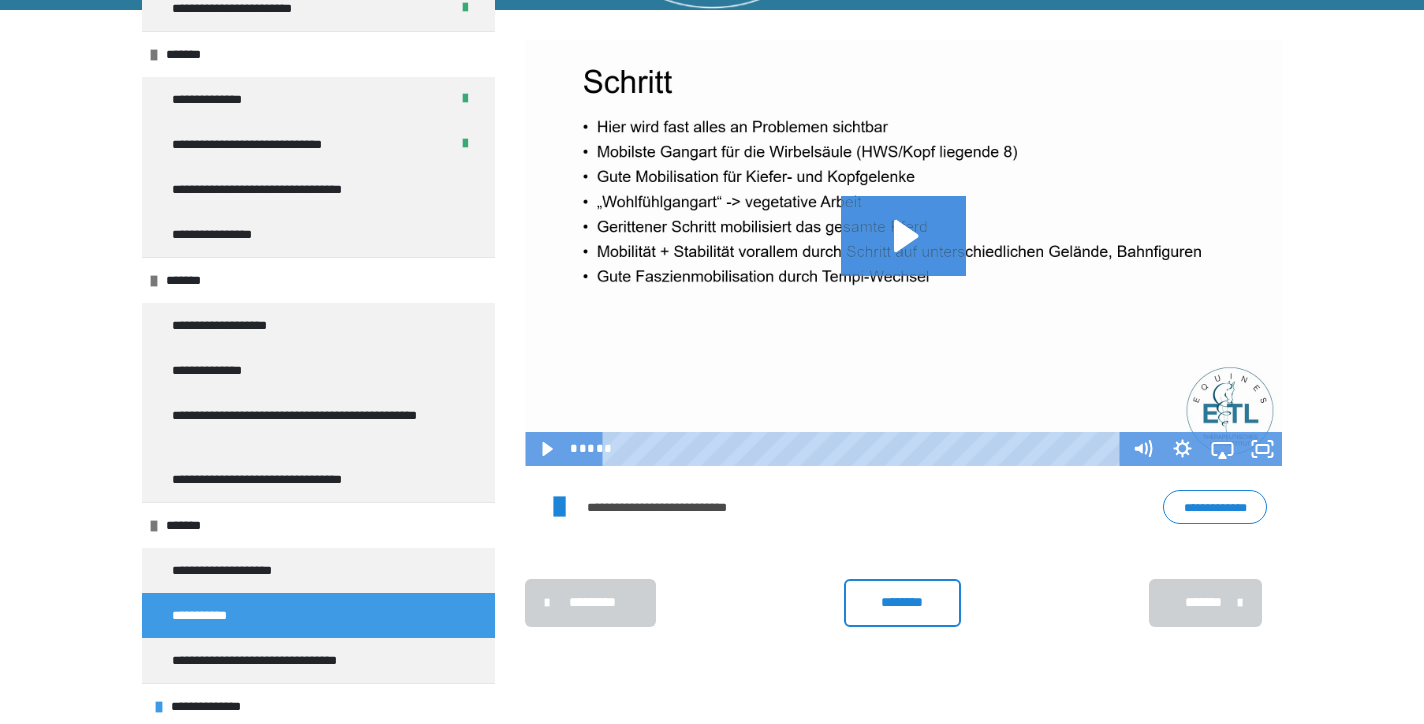 click on "**********" at bounding box center (903, 402) 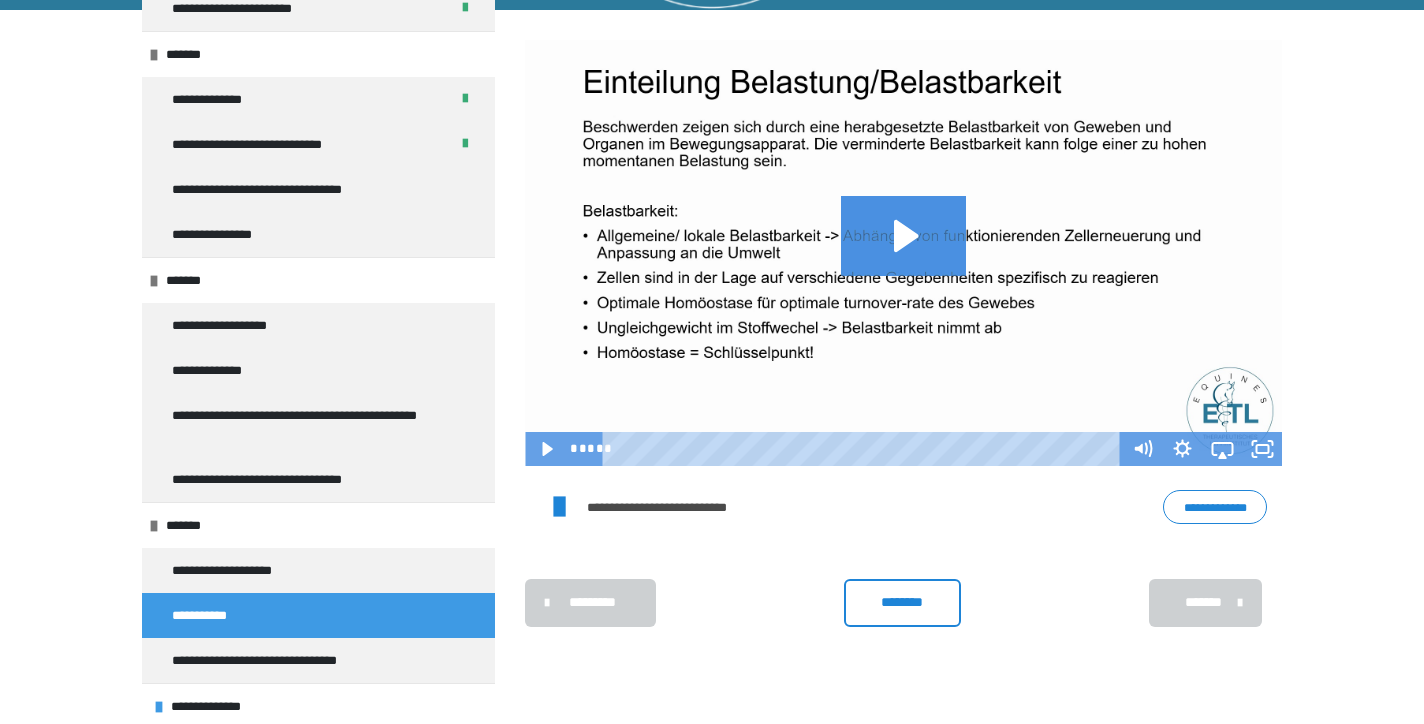 click on "**********" at bounding box center (1215, 507) 